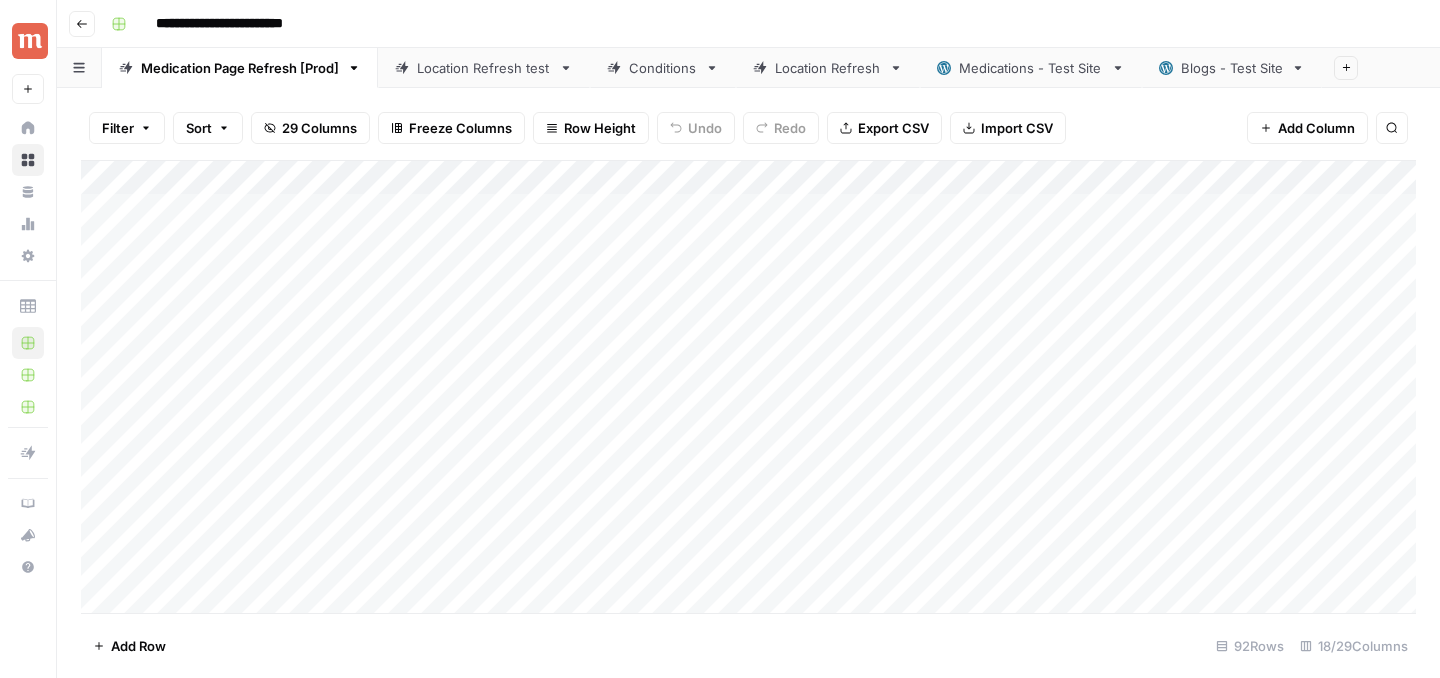 scroll, scrollTop: 0, scrollLeft: 0, axis: both 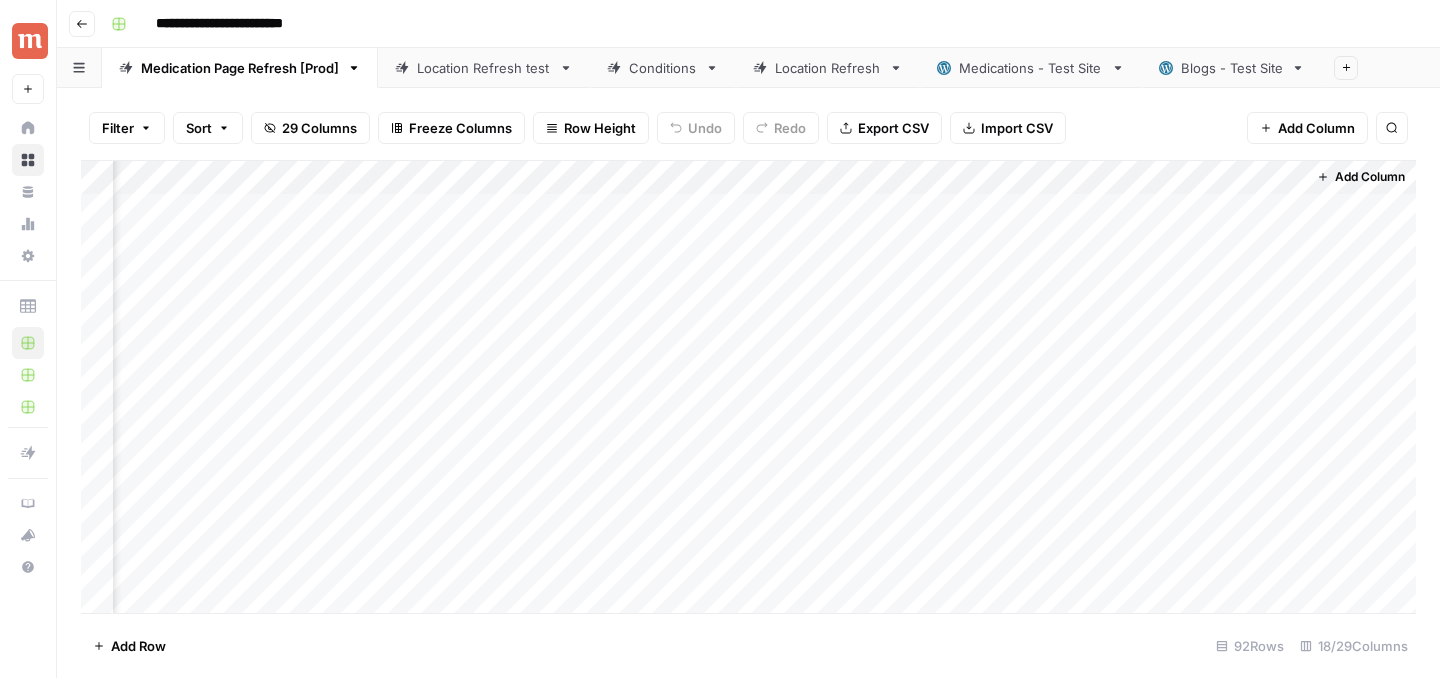 click on "Add Column" at bounding box center (748, 387) 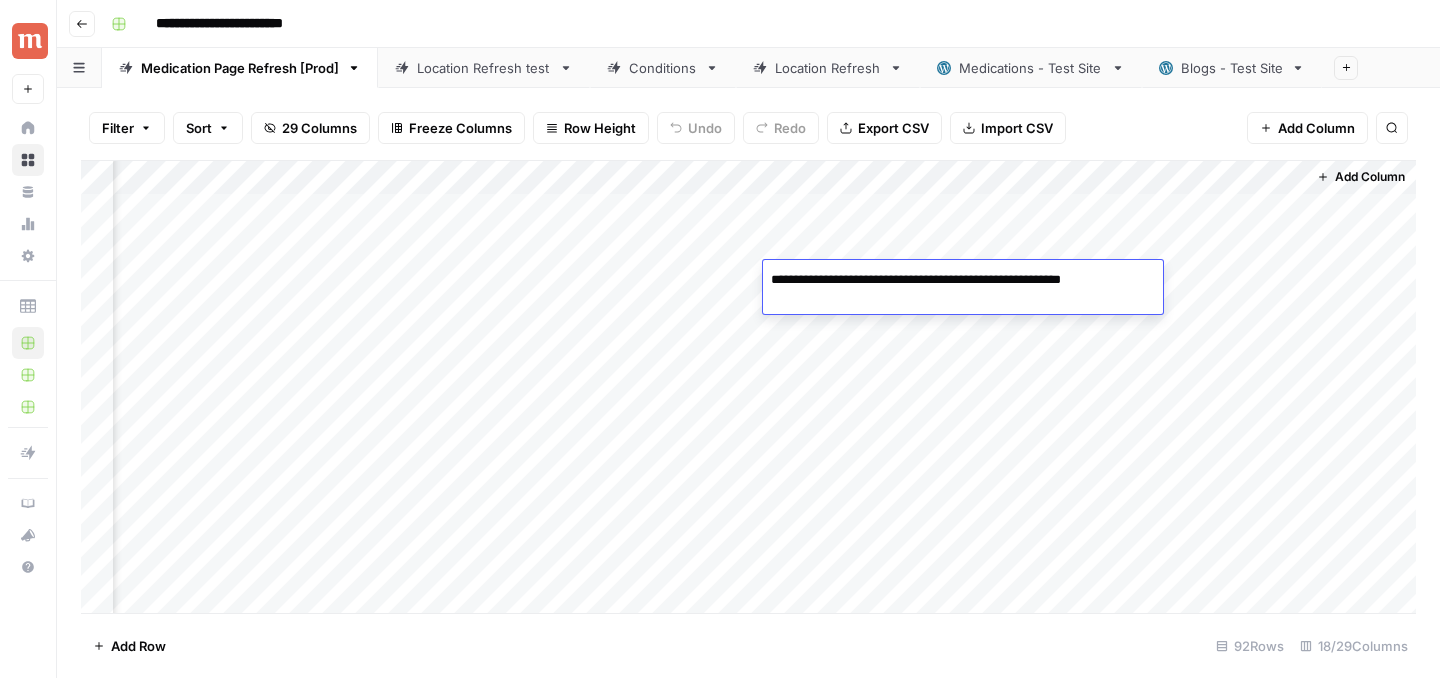 click on "Add Column" at bounding box center [748, 387] 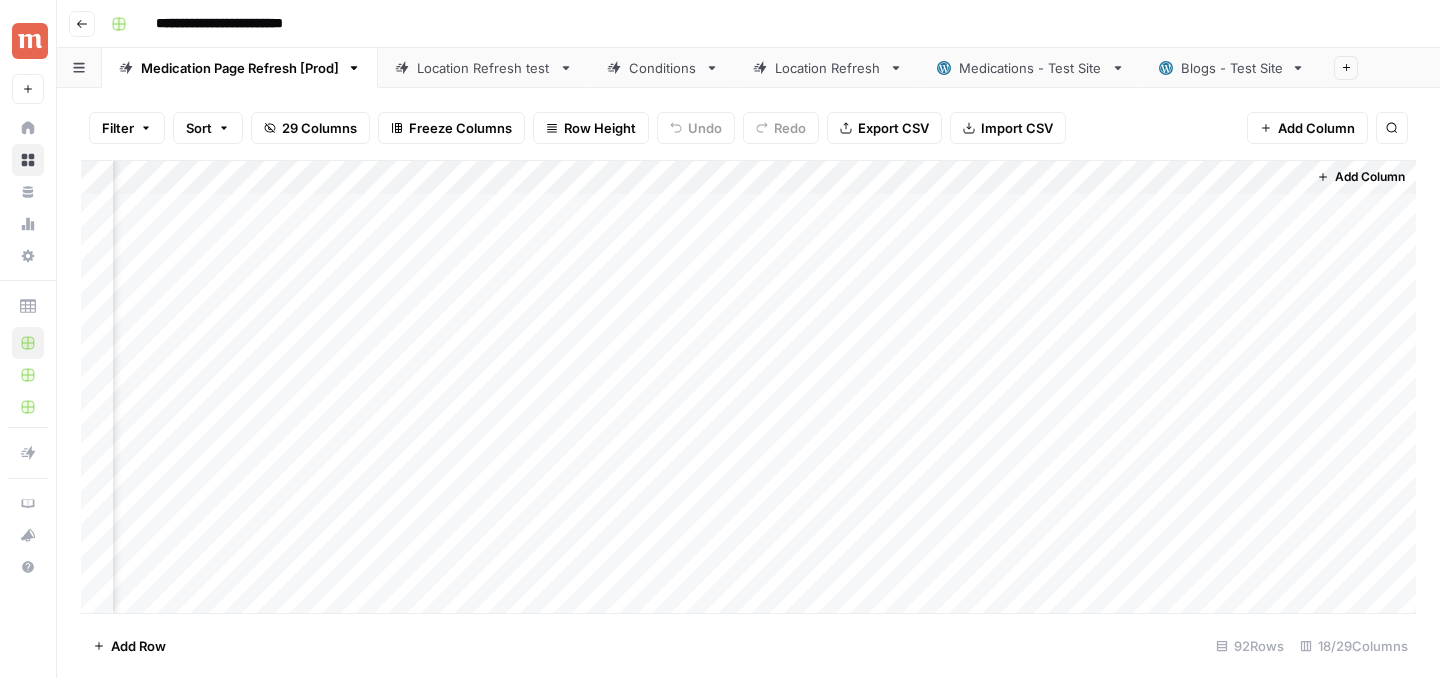 click on "Add Column" at bounding box center (748, 387) 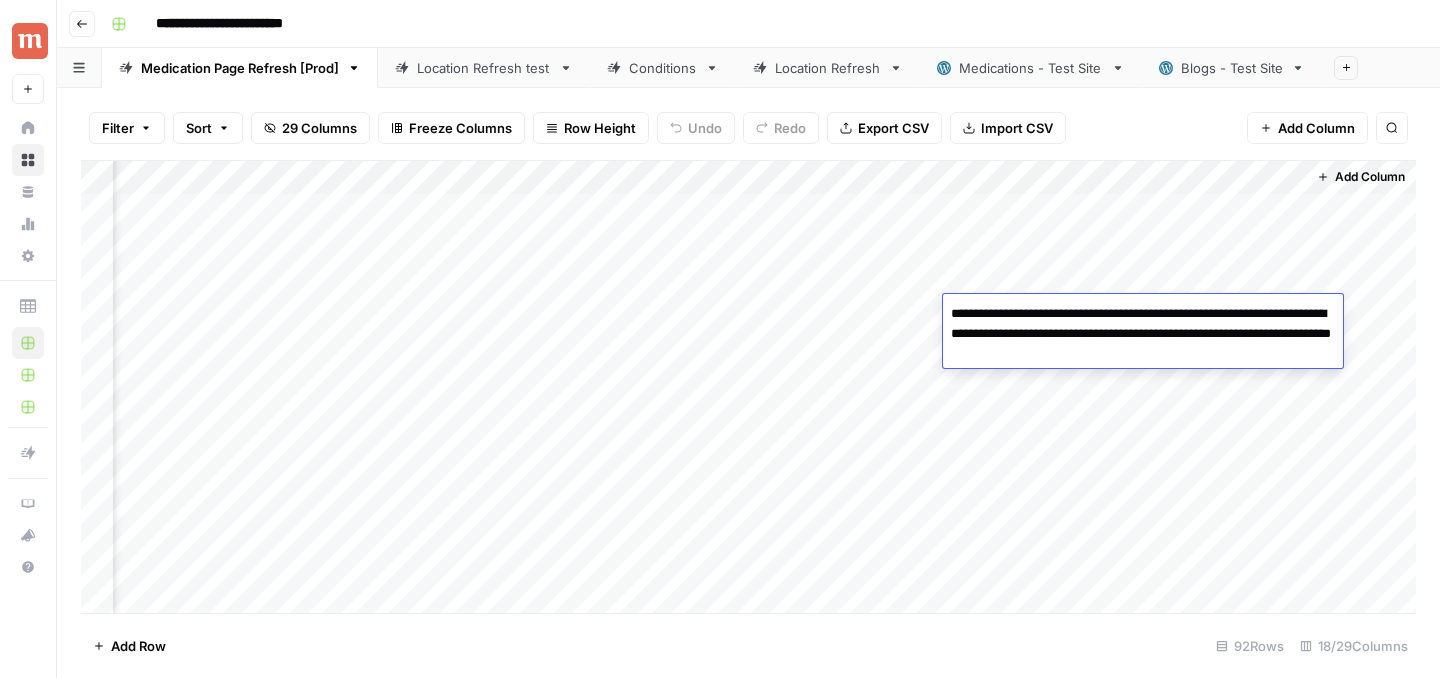 click on "**********" at bounding box center (1143, 334) 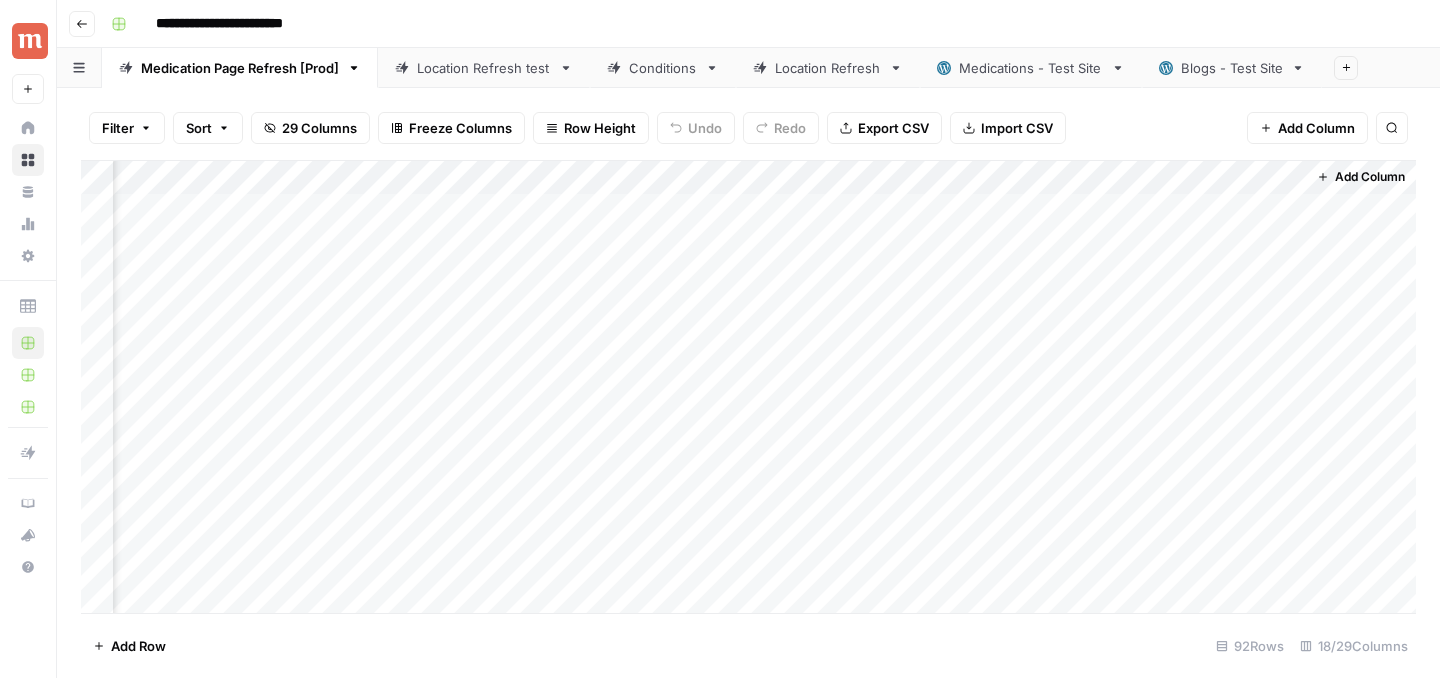 click on "Add Column" at bounding box center [748, 387] 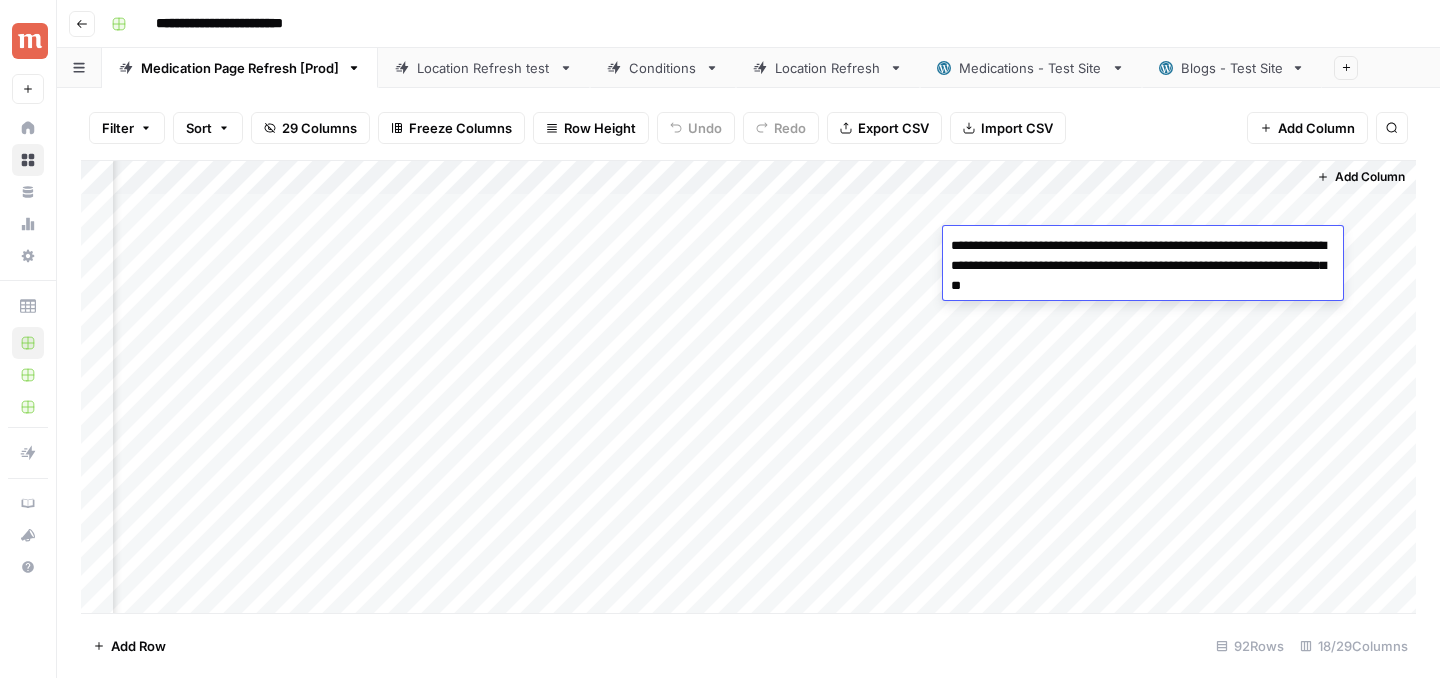 click on "**********" at bounding box center (1143, 266) 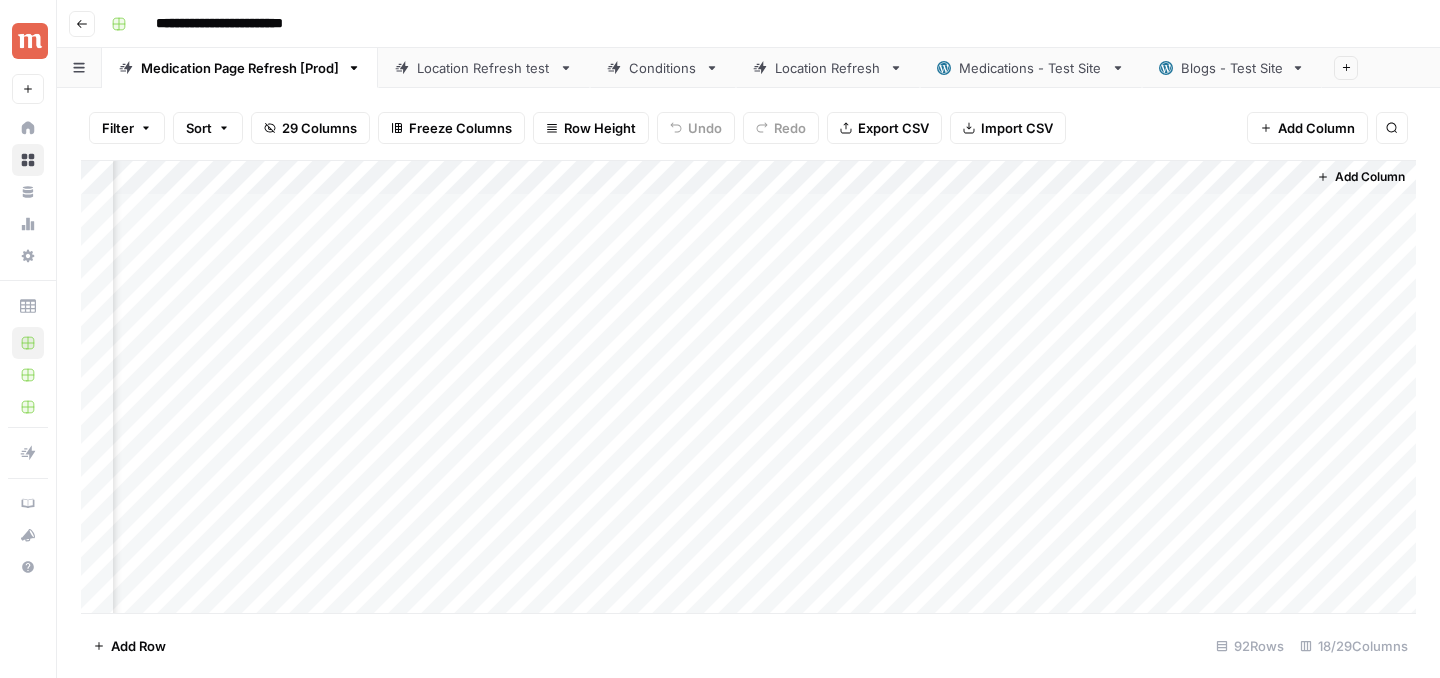click on "Add Column" at bounding box center [748, 387] 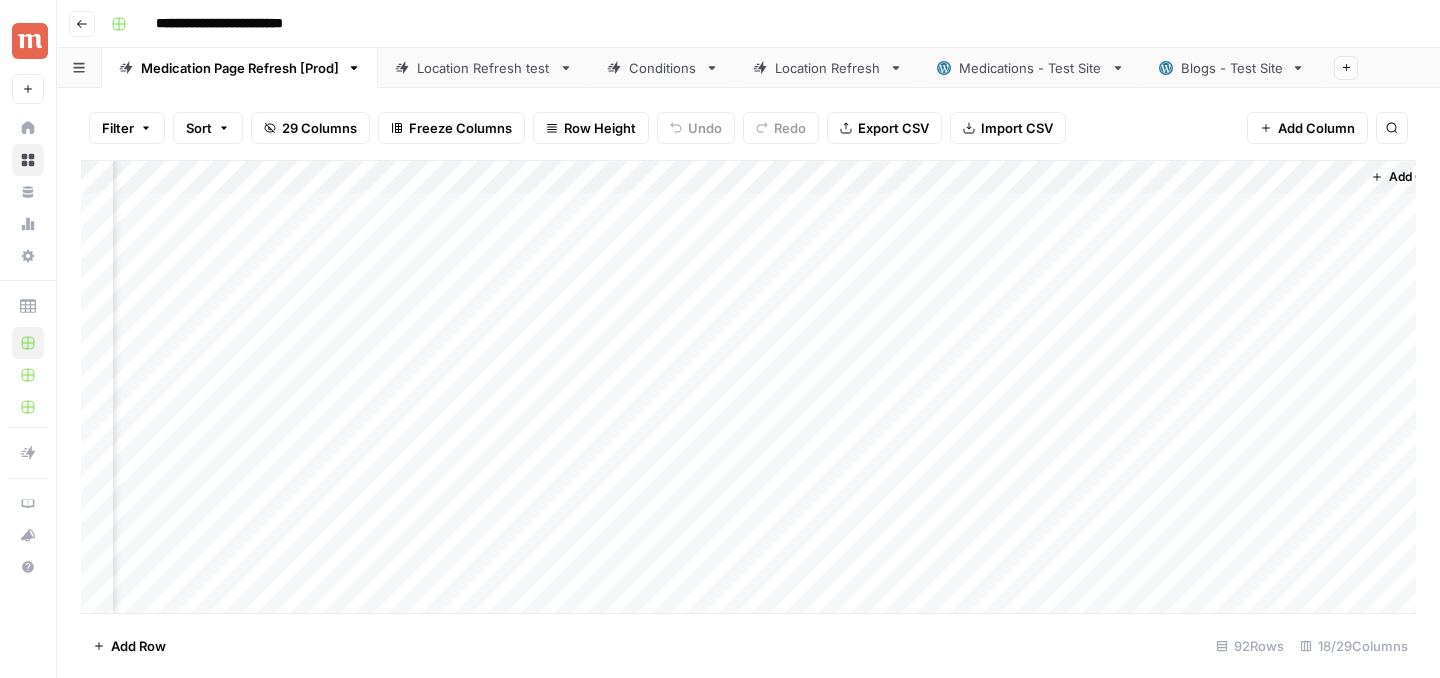 scroll, scrollTop: 0, scrollLeft: 2662, axis: horizontal 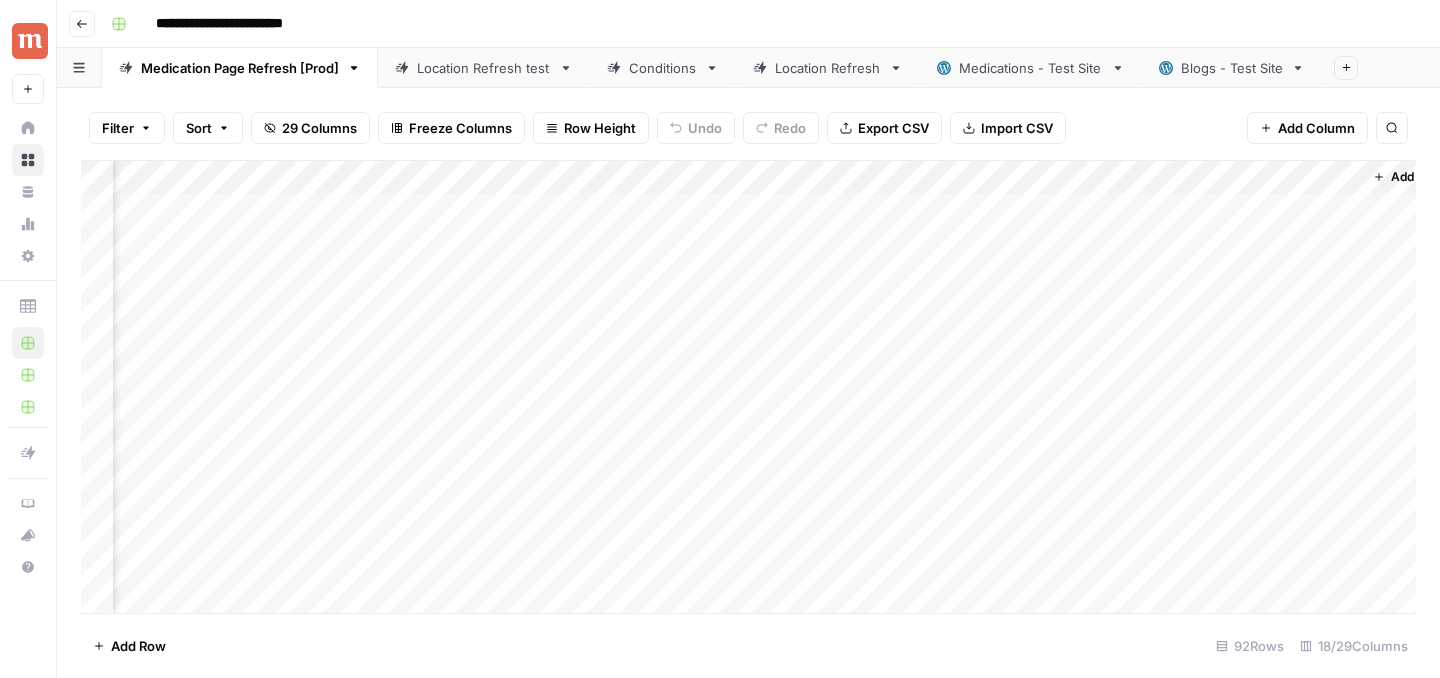 click on "Add Column" at bounding box center (748, 387) 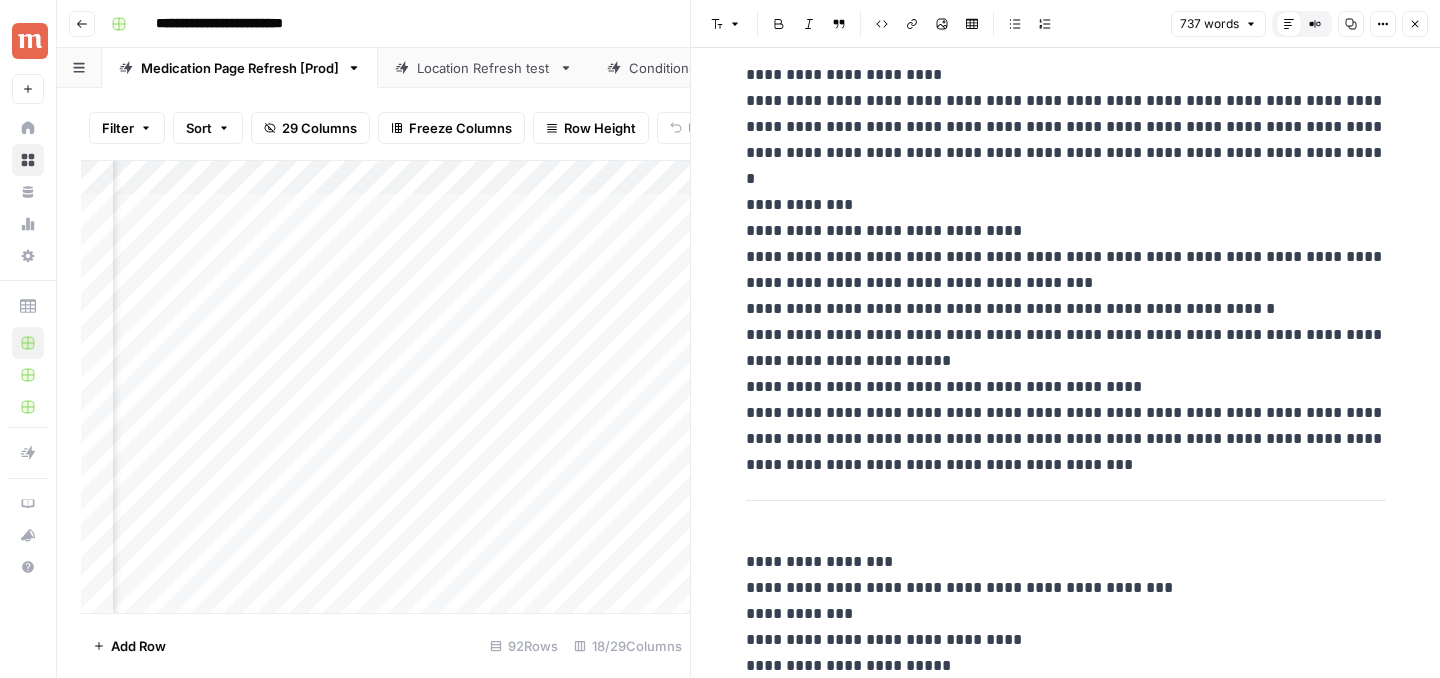 scroll, scrollTop: 669, scrollLeft: 0, axis: vertical 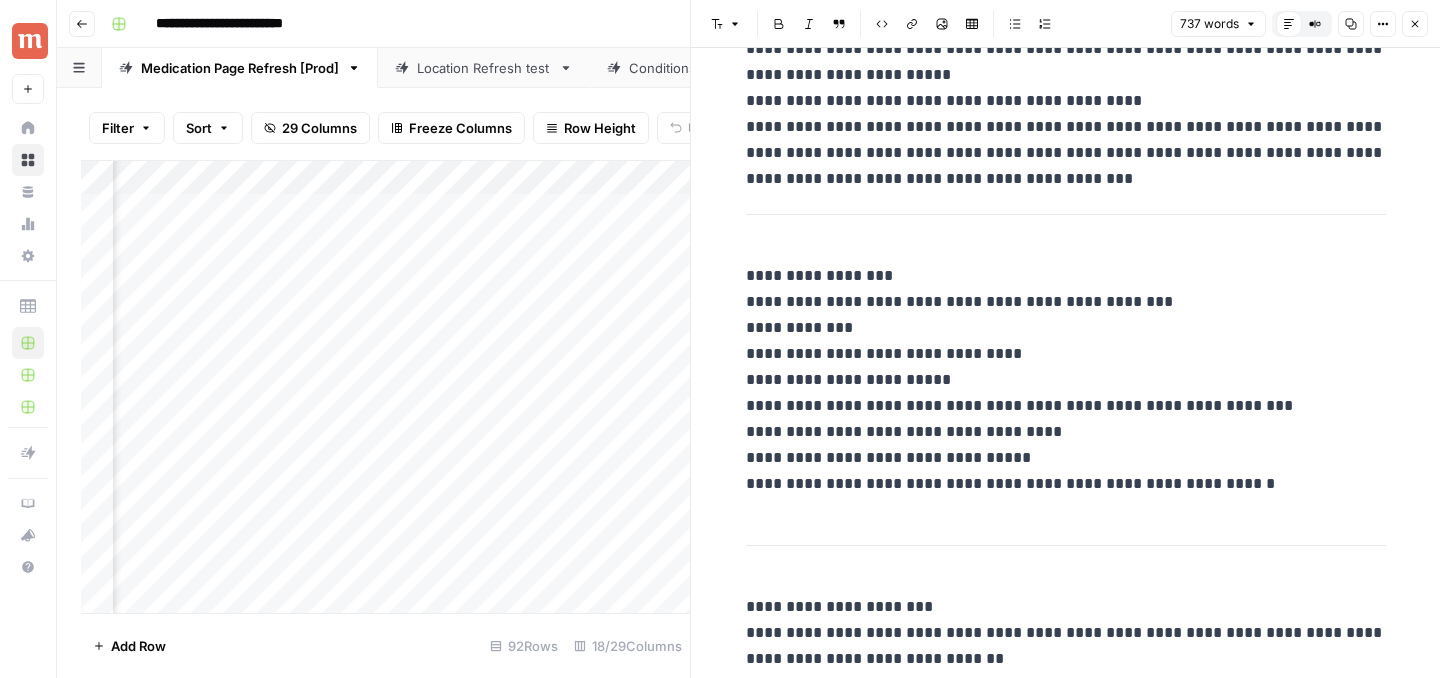 click on "Add Column" at bounding box center [385, 387] 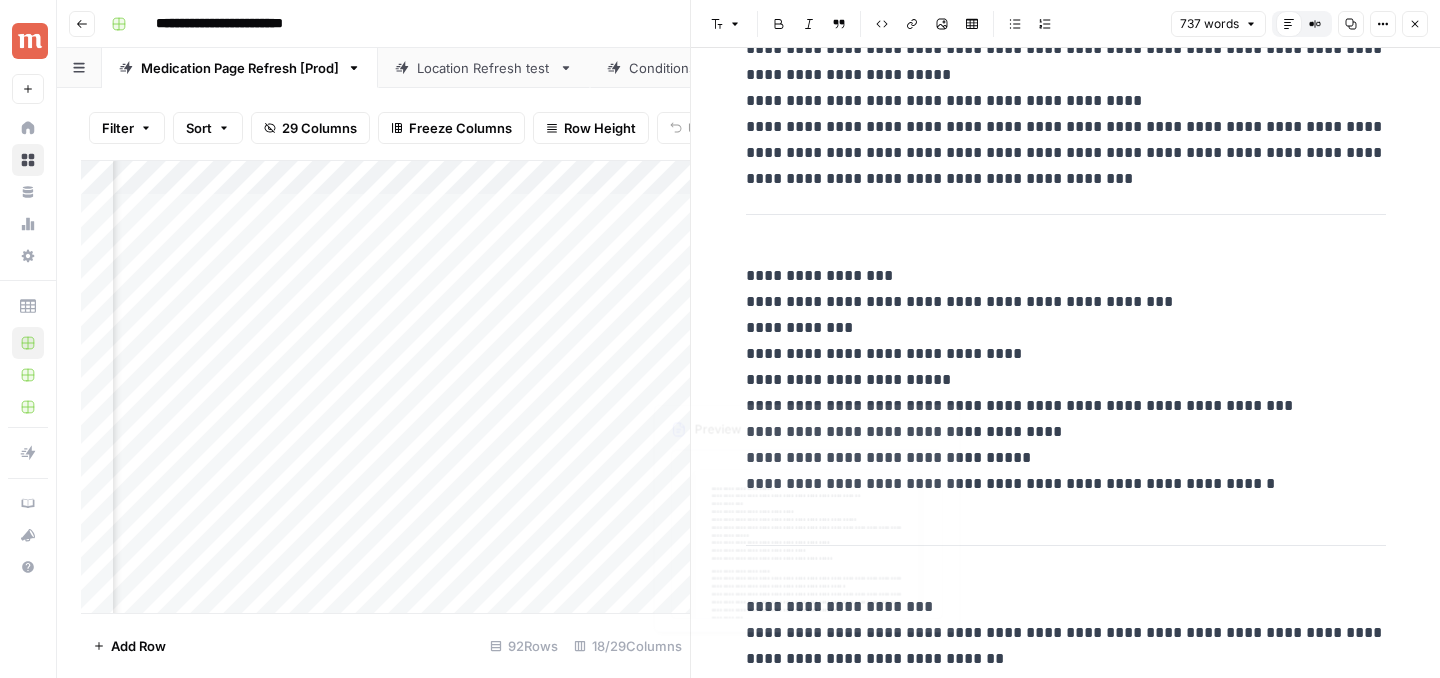 click on "Add Column" at bounding box center (385, 387) 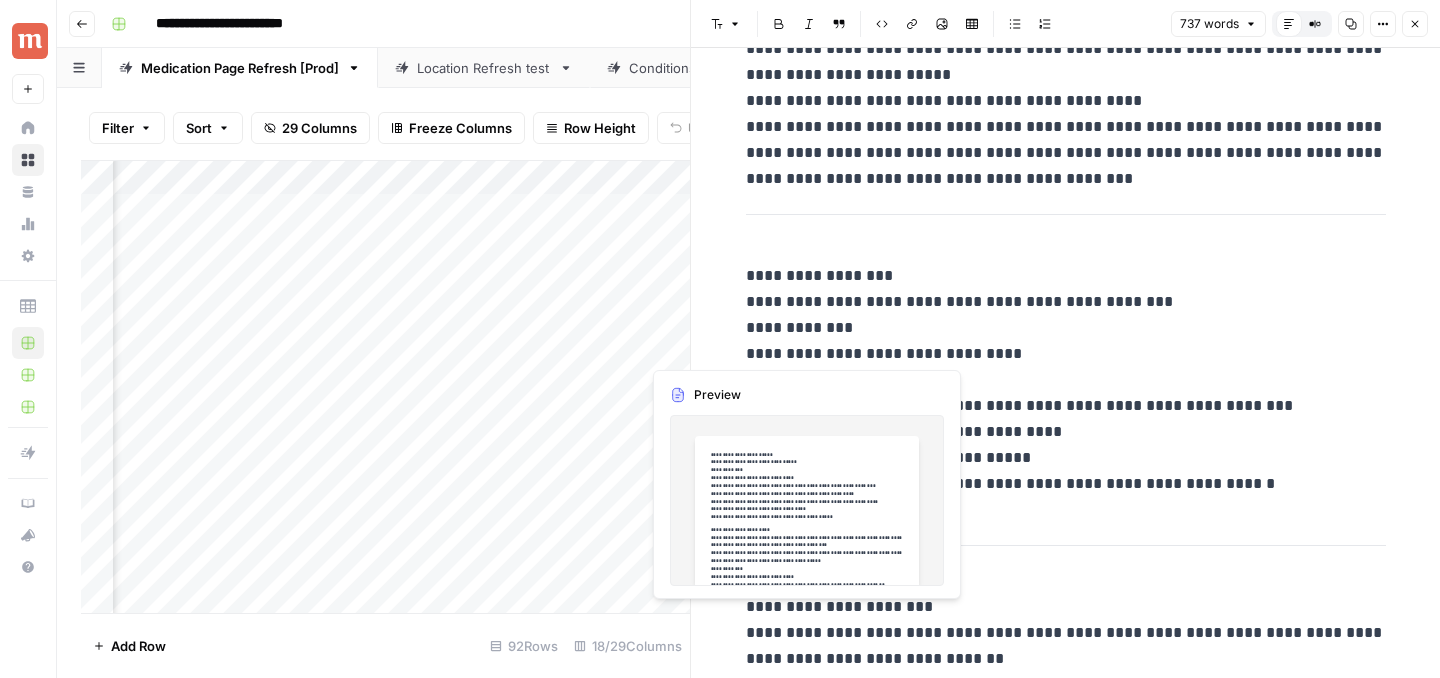 click on "Add Column" at bounding box center [385, 387] 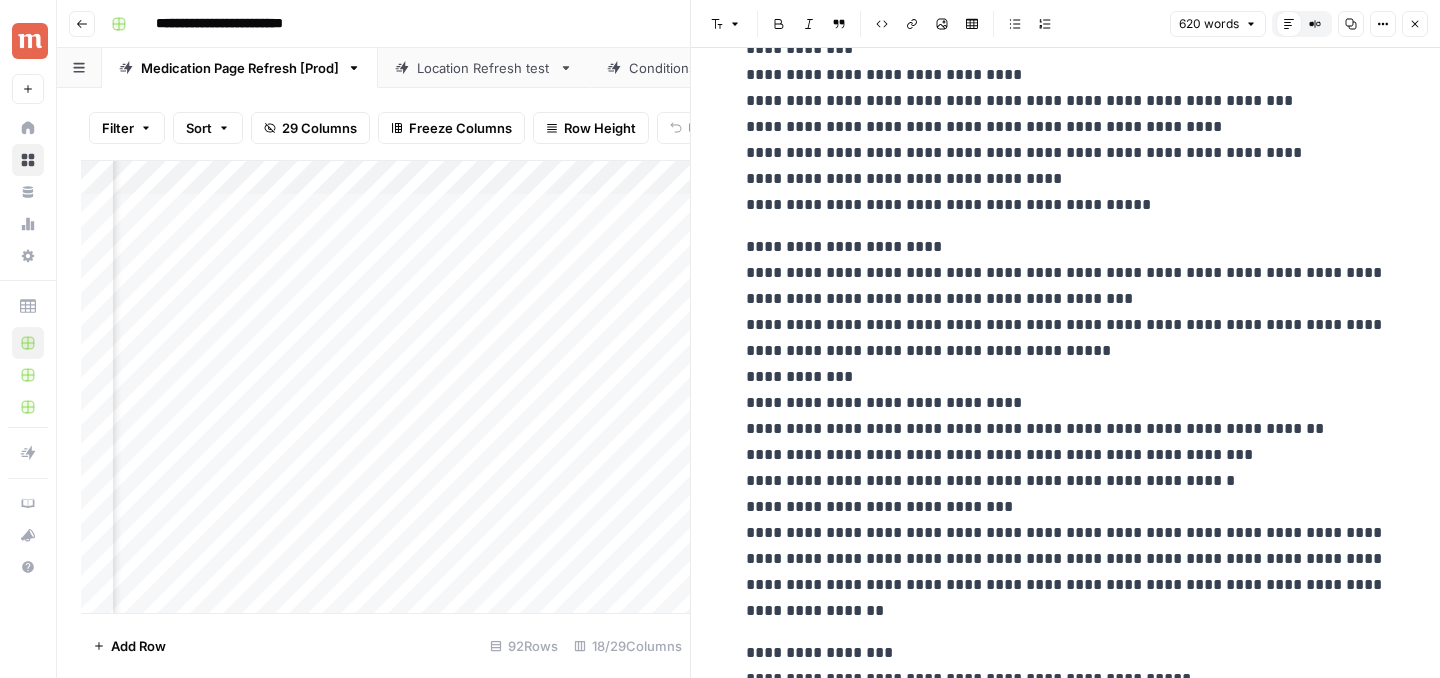 click on "**********" at bounding box center (1066, 429) 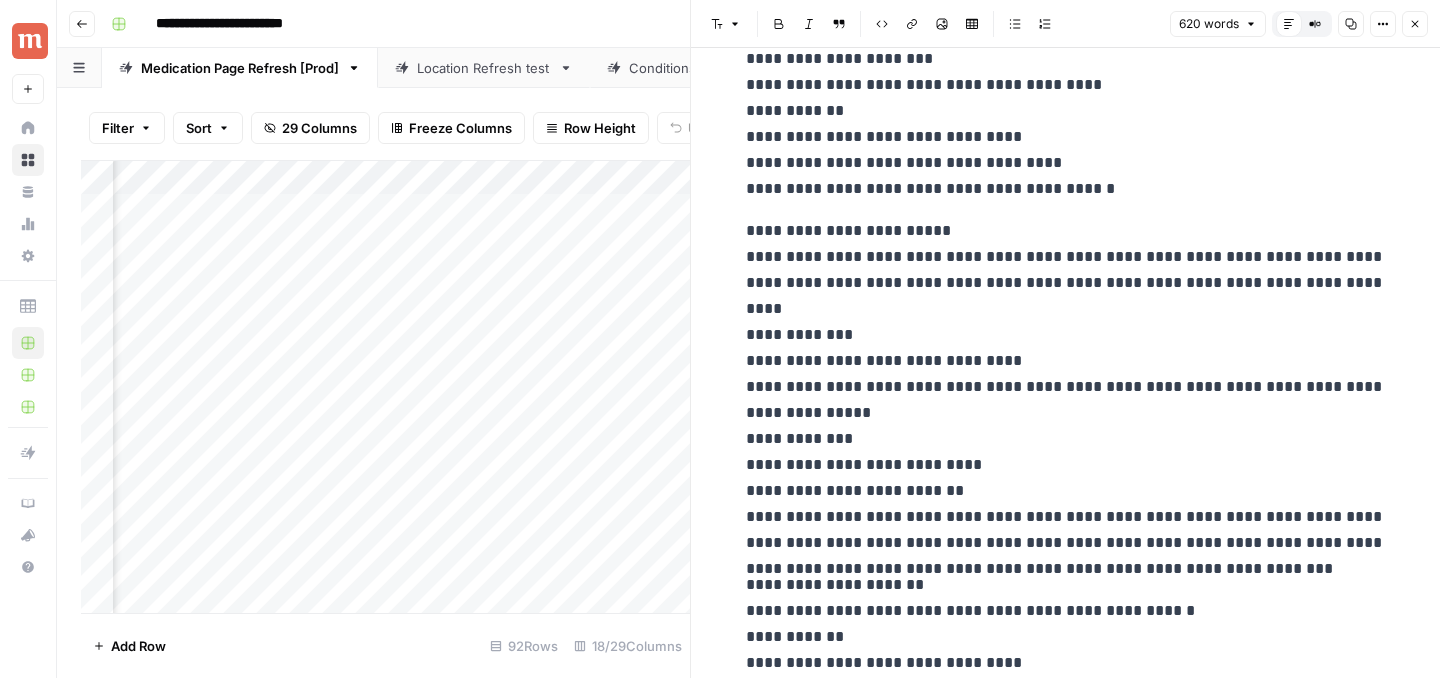scroll, scrollTop: 2282, scrollLeft: 0, axis: vertical 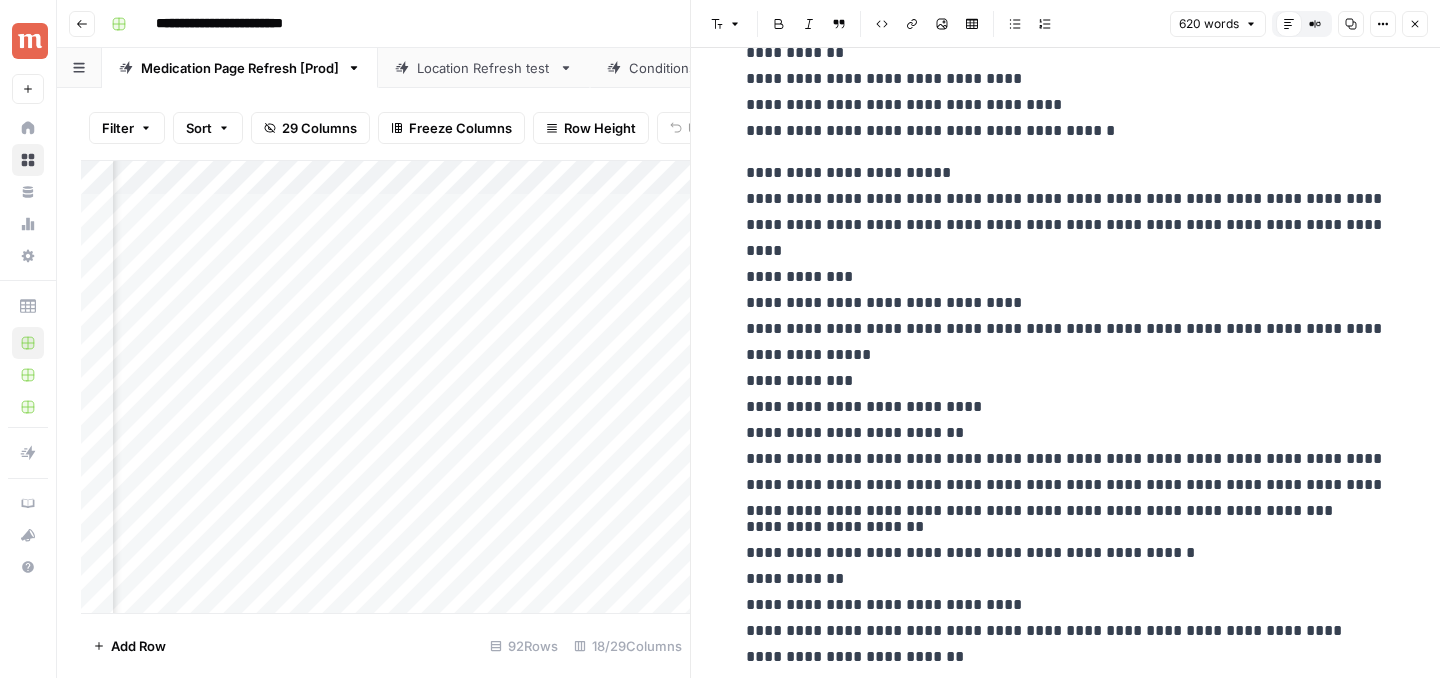 click on "Add Column" at bounding box center (385, 387) 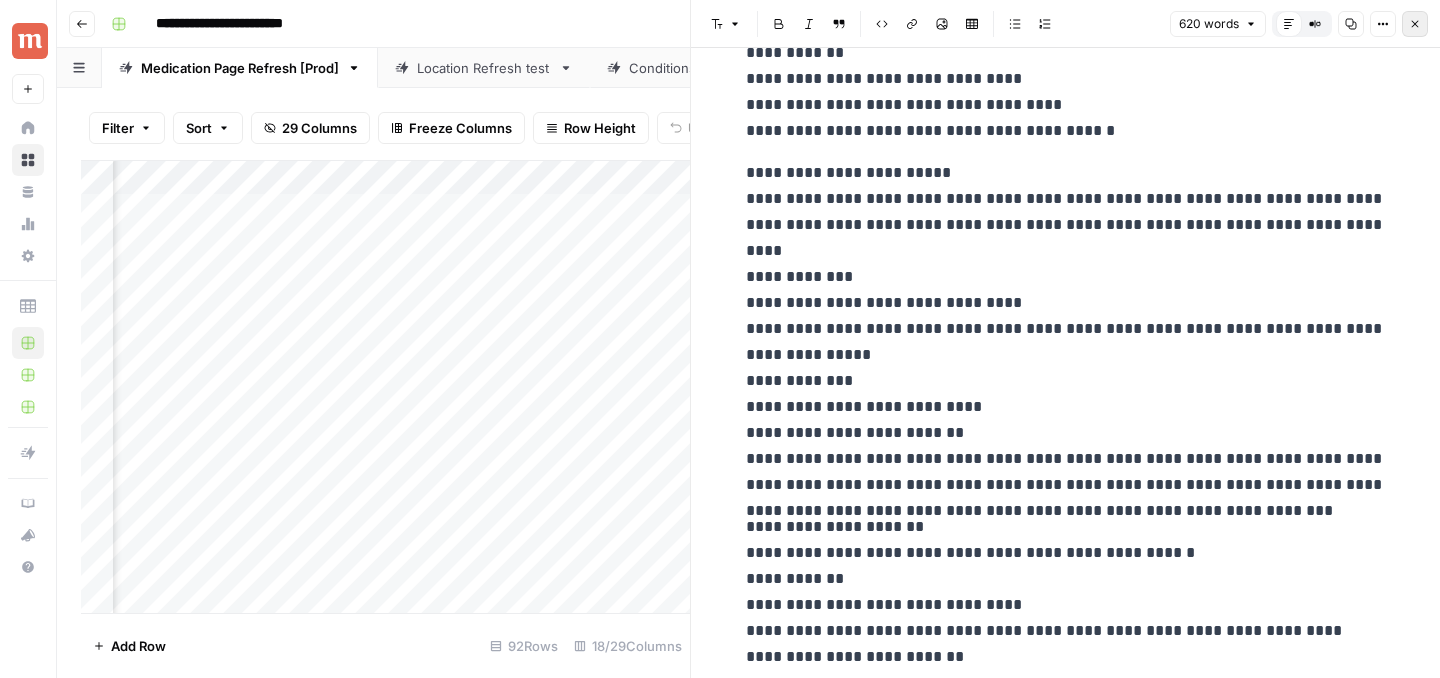 click on "Close" at bounding box center (1415, 24) 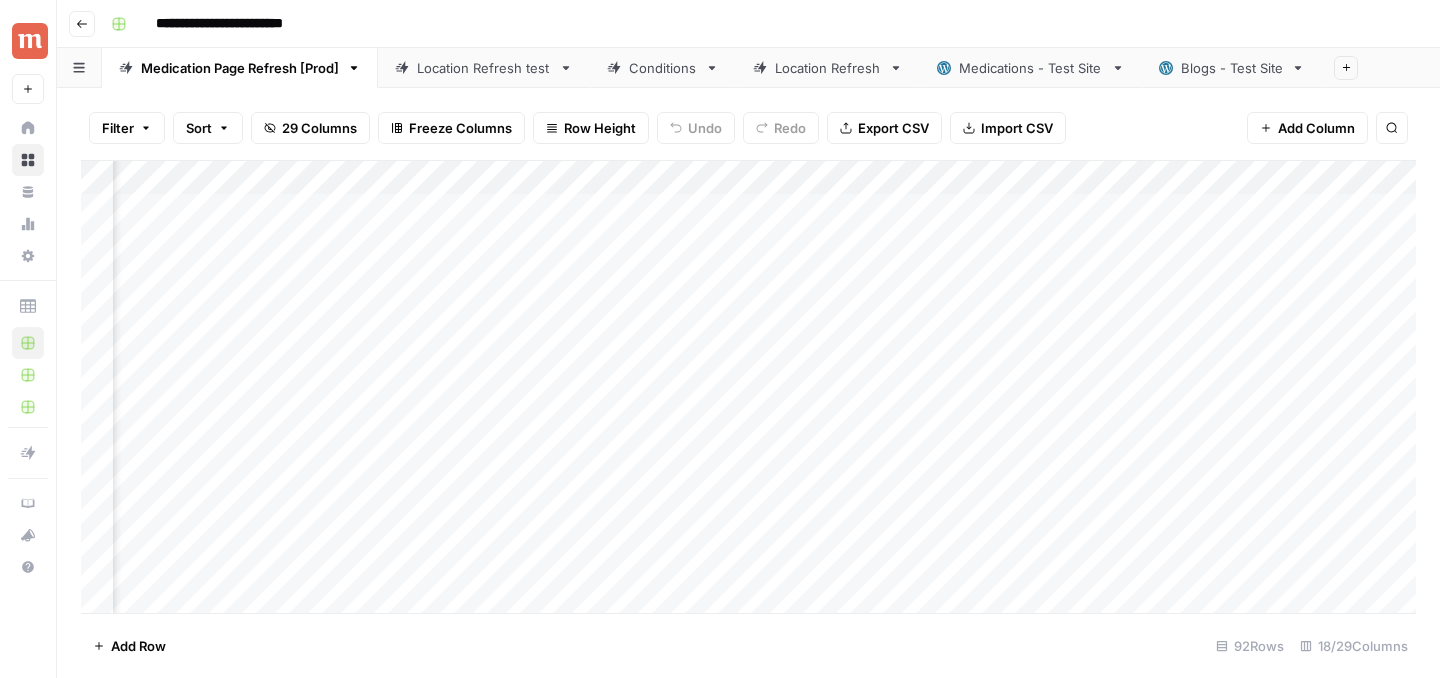 scroll, scrollTop: 0, scrollLeft: 1200, axis: horizontal 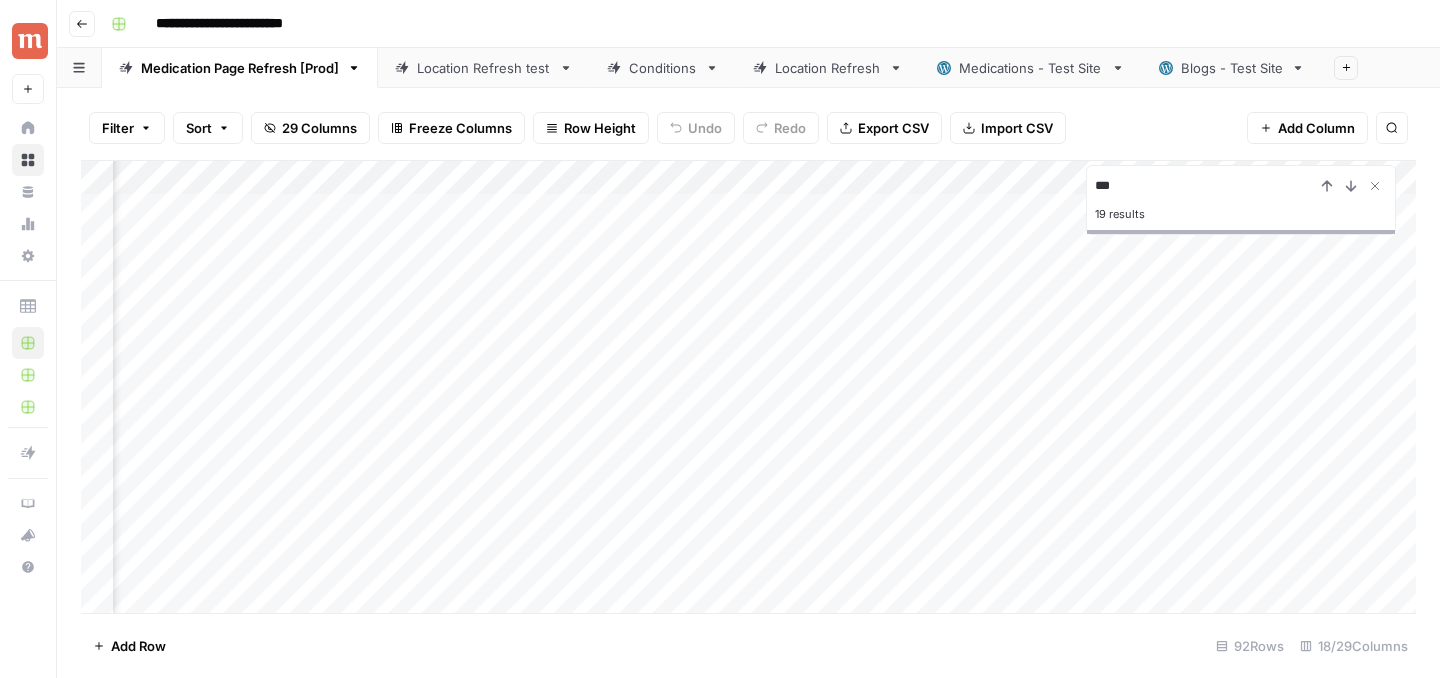 type on "***" 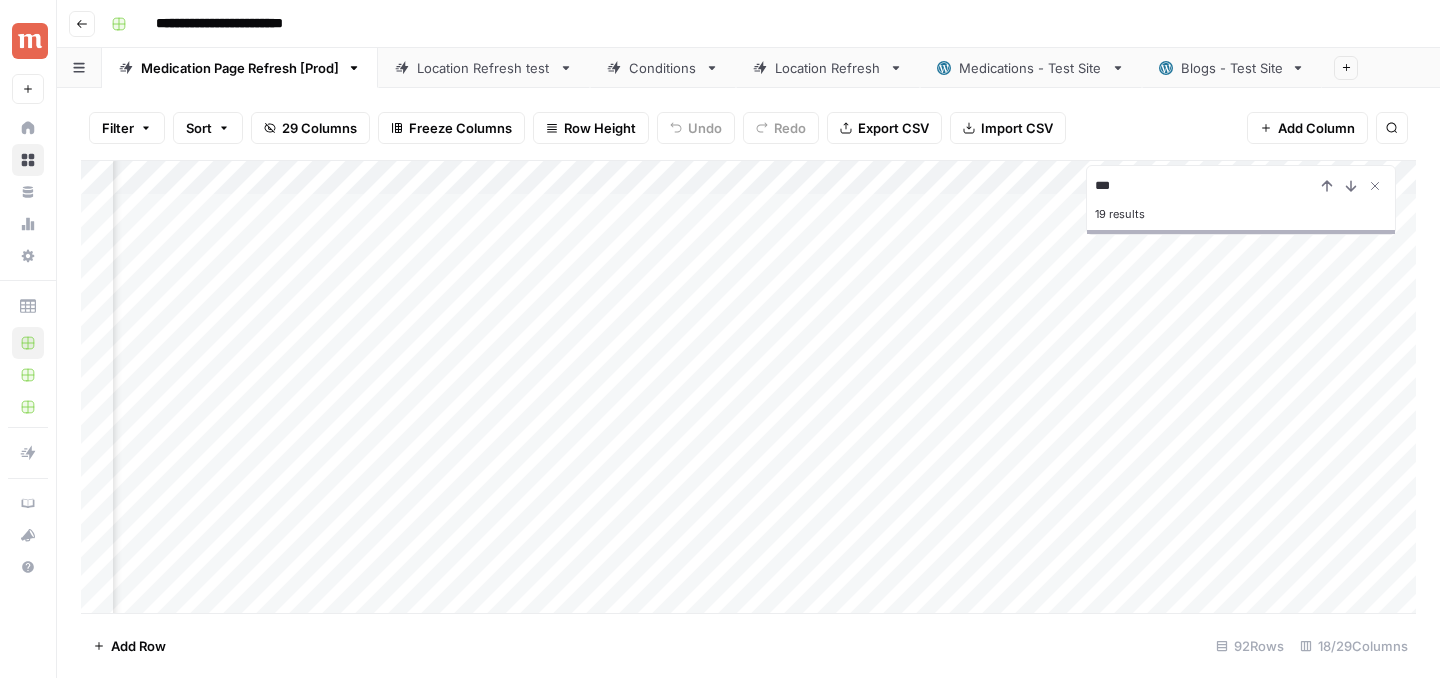 click on "Add Column" at bounding box center (748, 387) 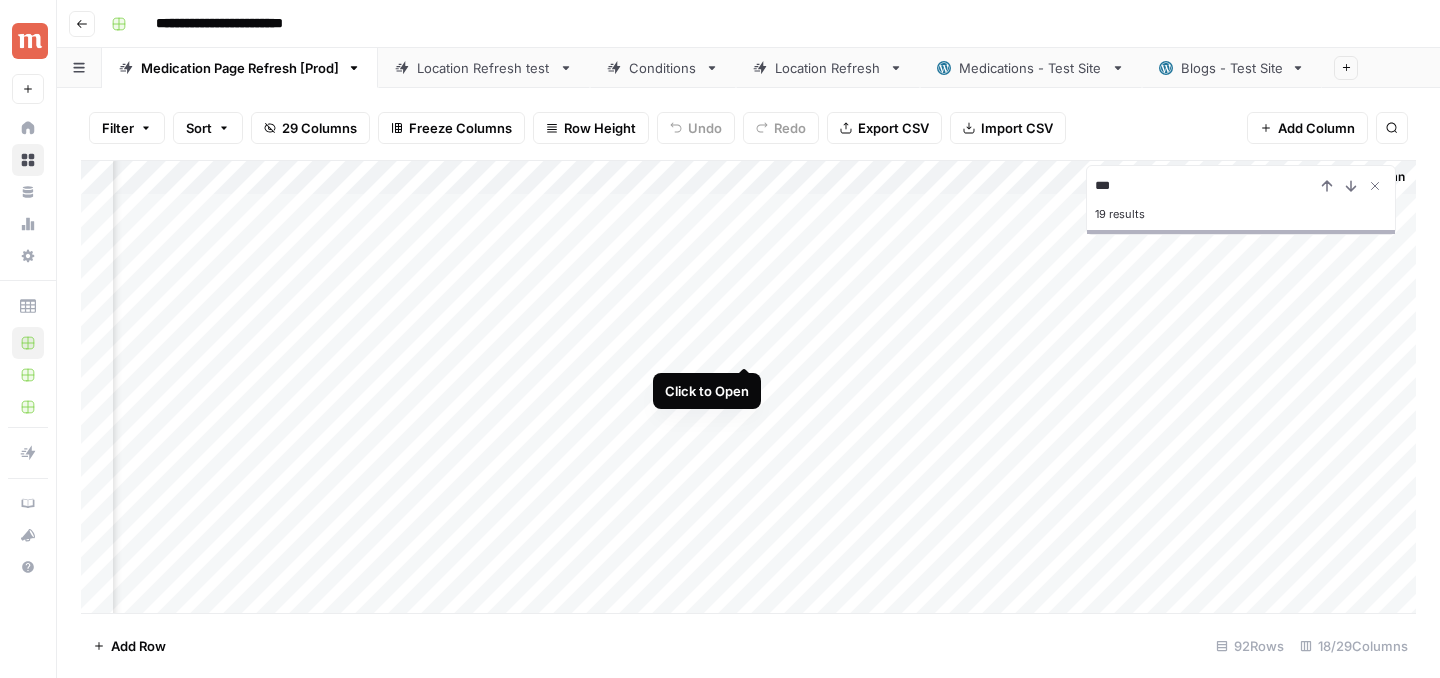 click on "Add Column" at bounding box center [748, 387] 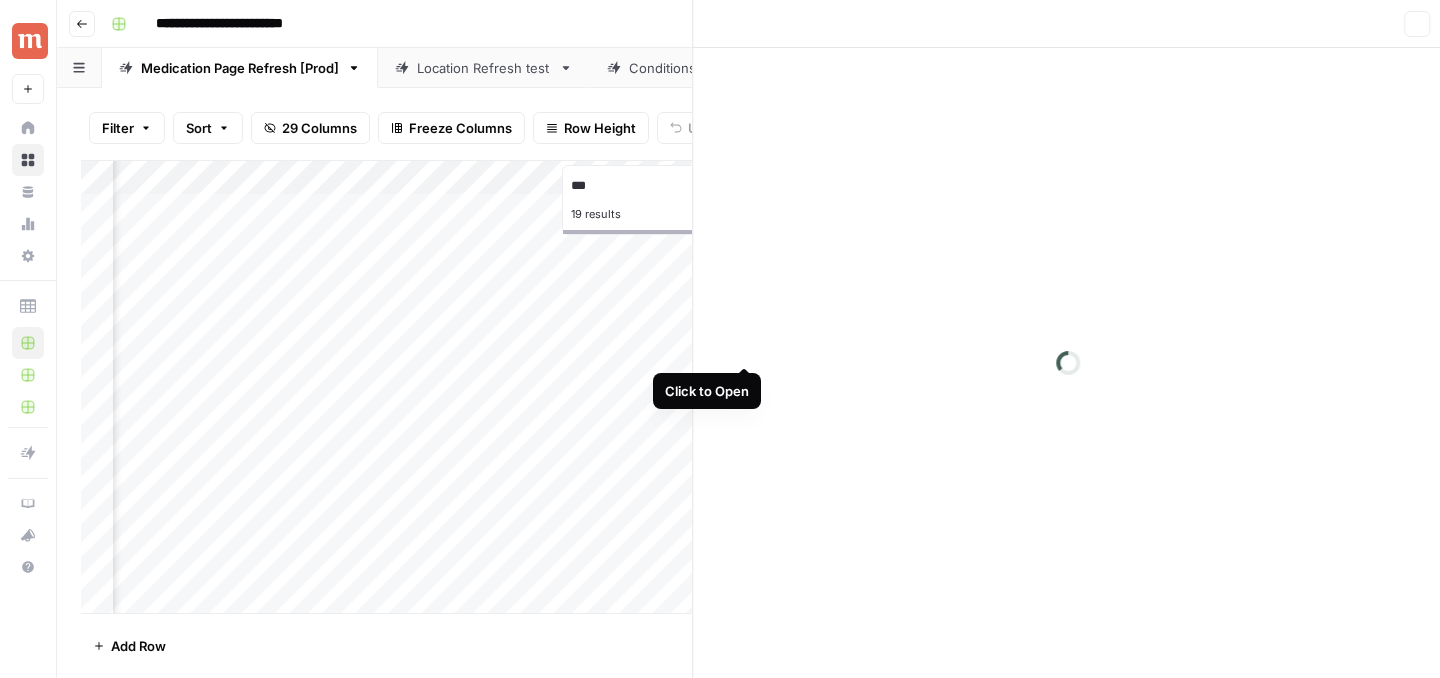 scroll, scrollTop: 0, scrollLeft: 2706, axis: horizontal 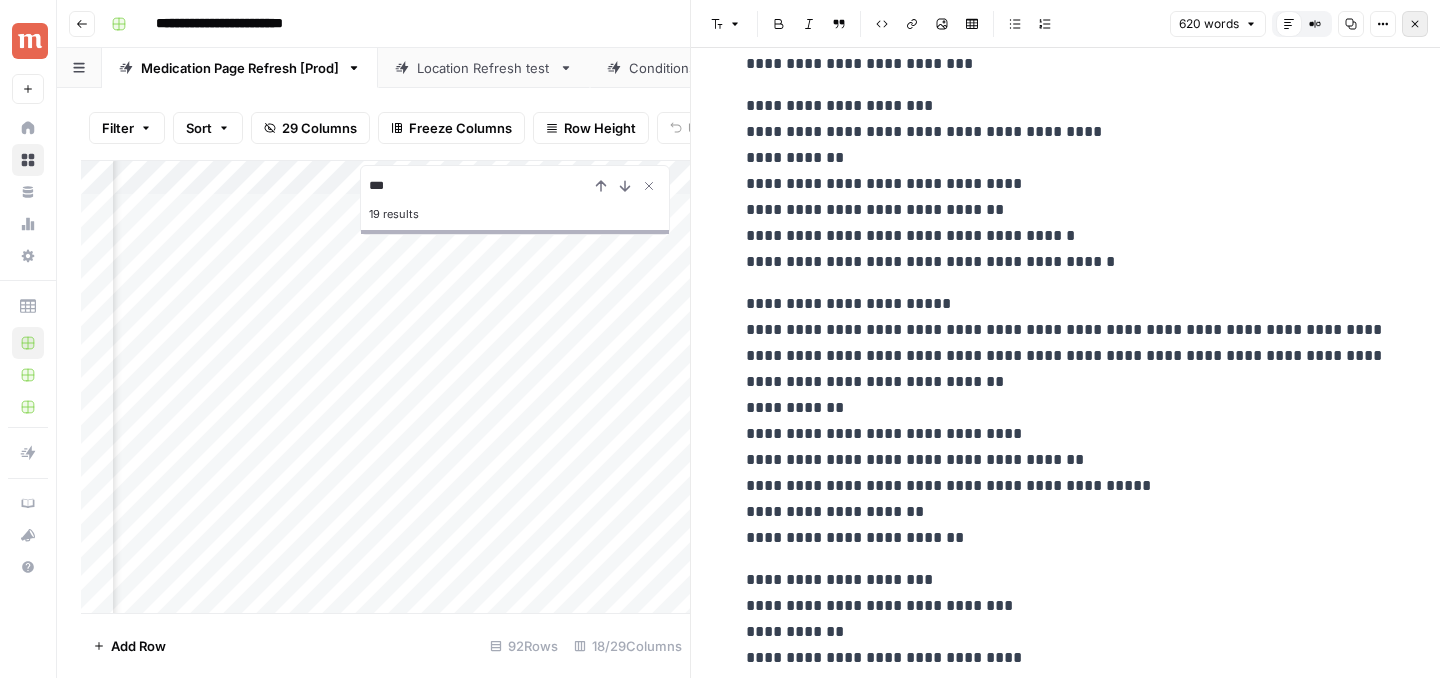 click on "Close" at bounding box center [1415, 24] 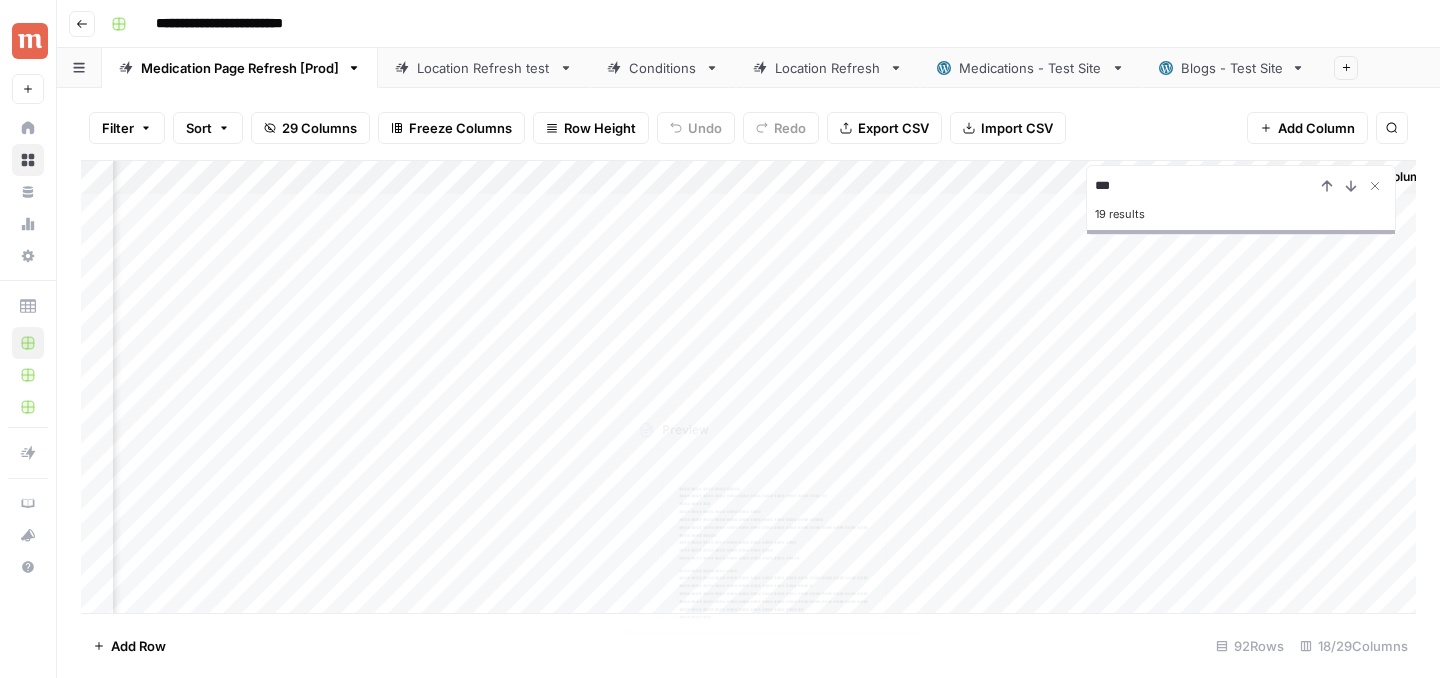 scroll, scrollTop: 0, scrollLeft: 2719, axis: horizontal 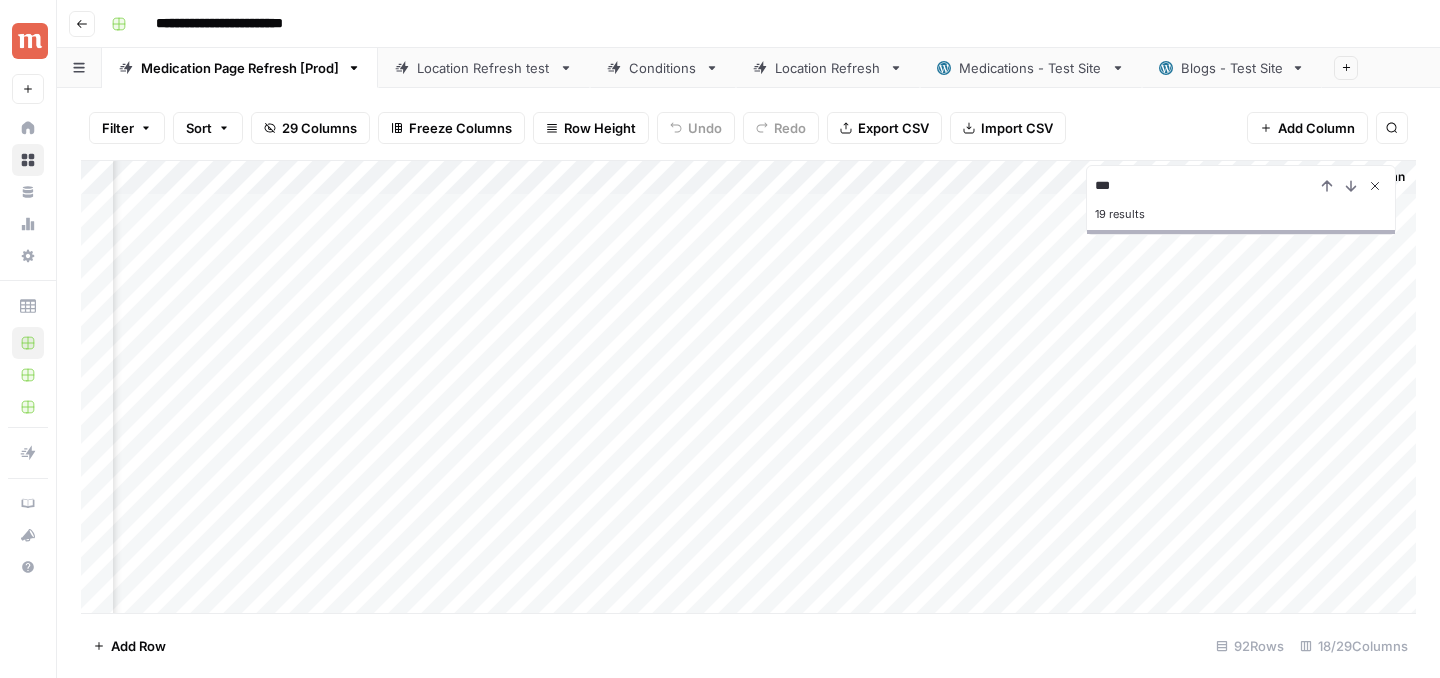 click 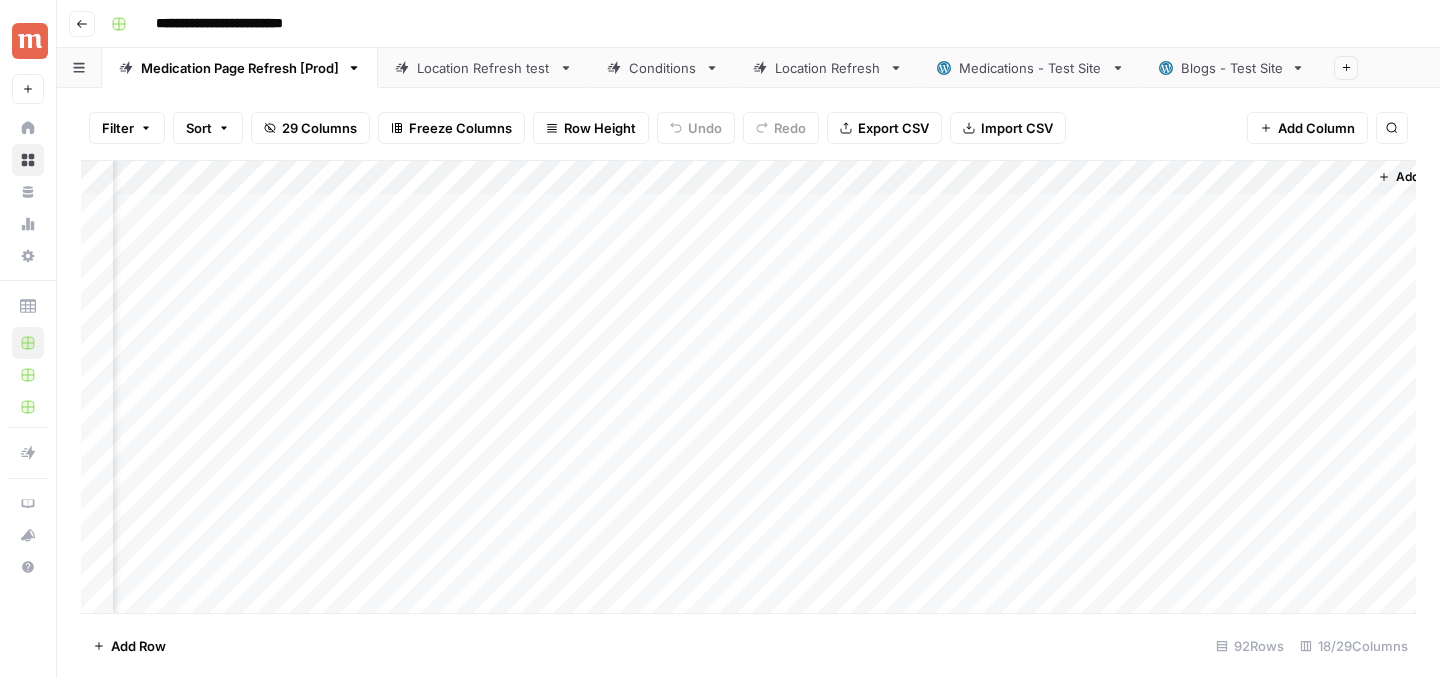 scroll, scrollTop: 0, scrollLeft: 2719, axis: horizontal 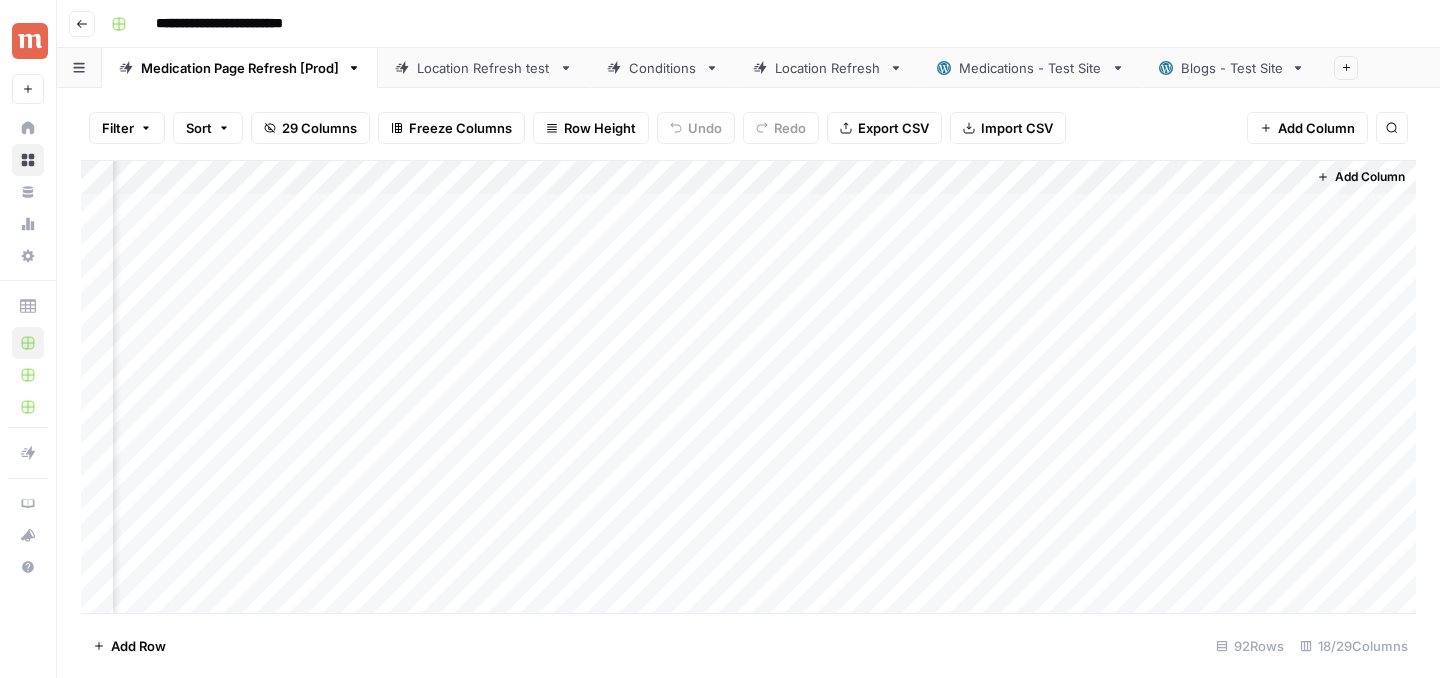 click on "Add Column" at bounding box center (748, 387) 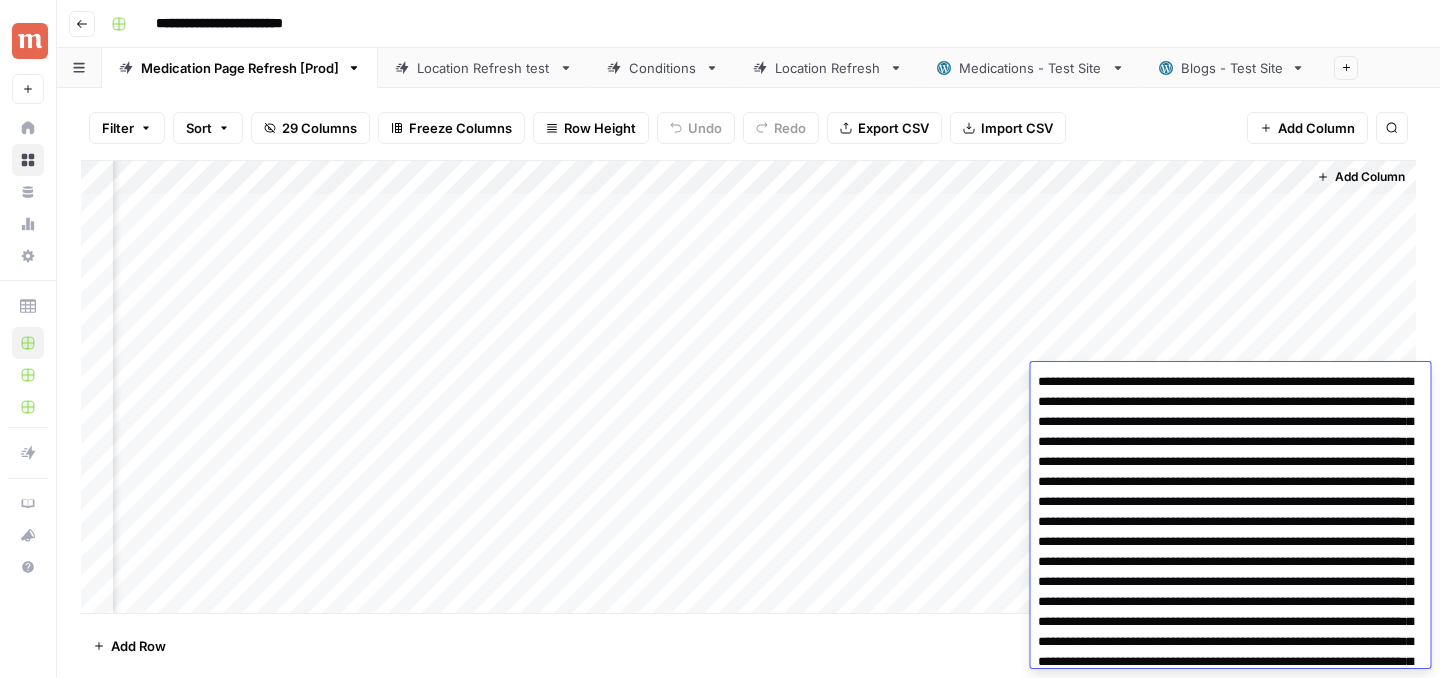 scroll, scrollTop: 1088, scrollLeft: 0, axis: vertical 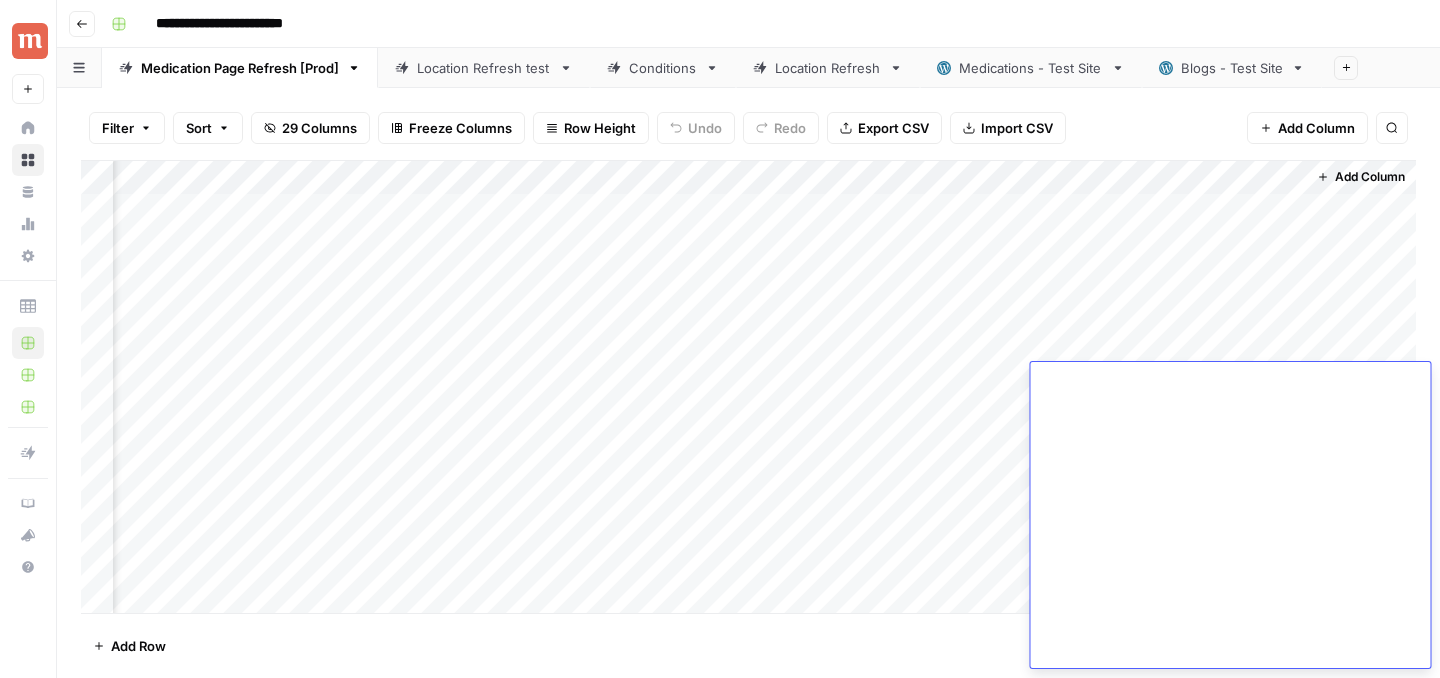 click on "Add Column" at bounding box center (748, 387) 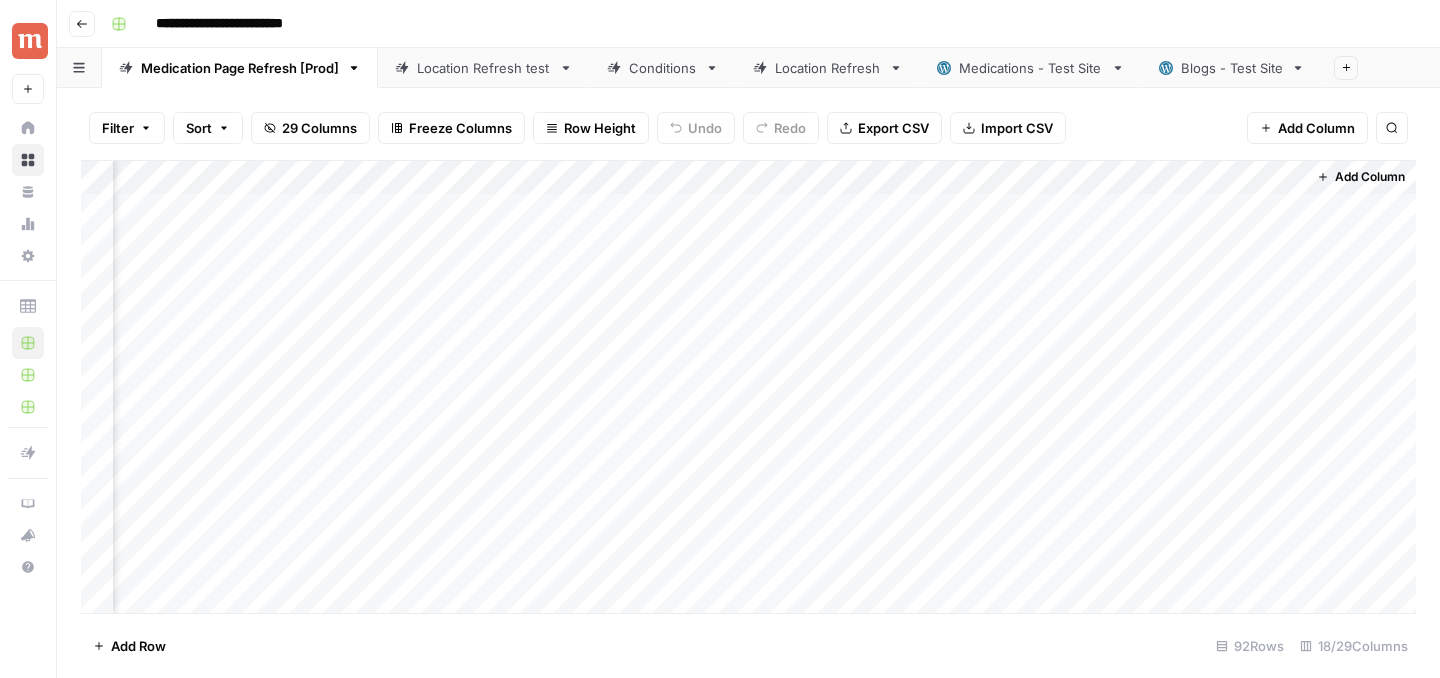 click on "Add Column" at bounding box center (748, 387) 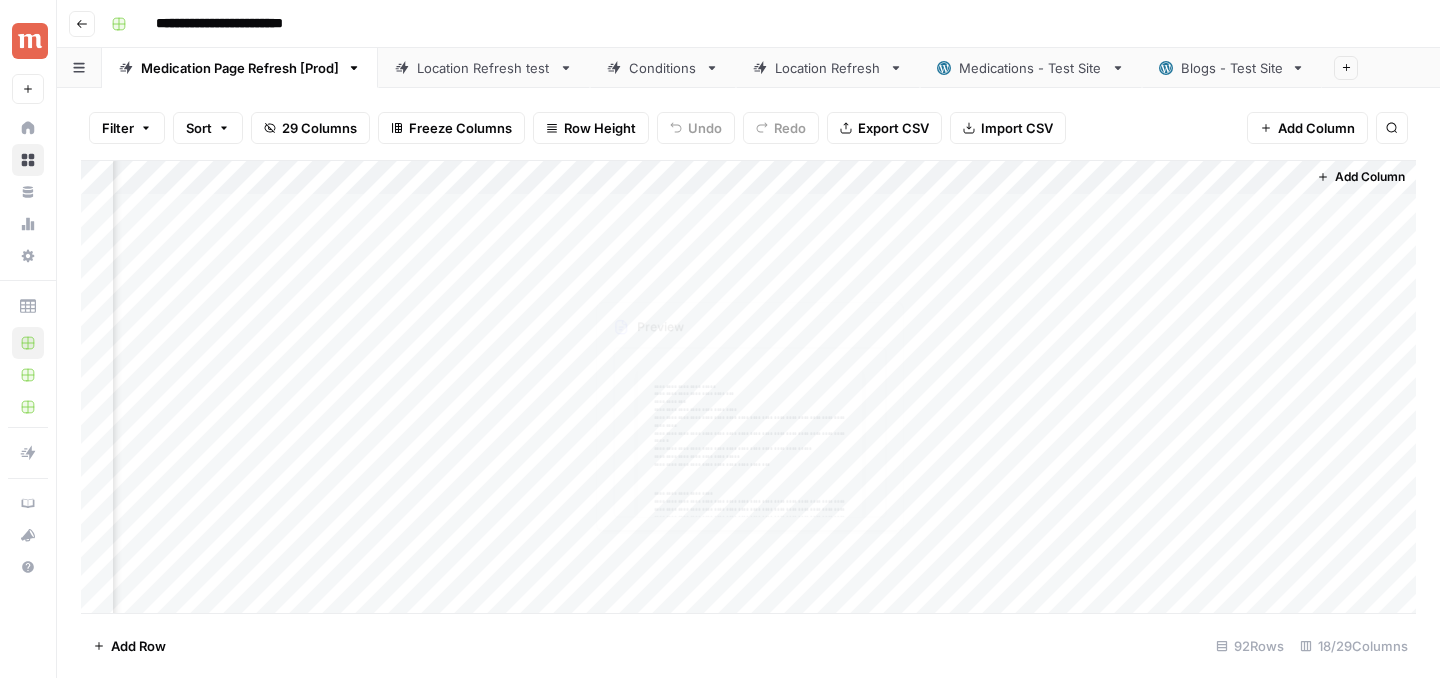 click on "Add Column" at bounding box center (748, 387) 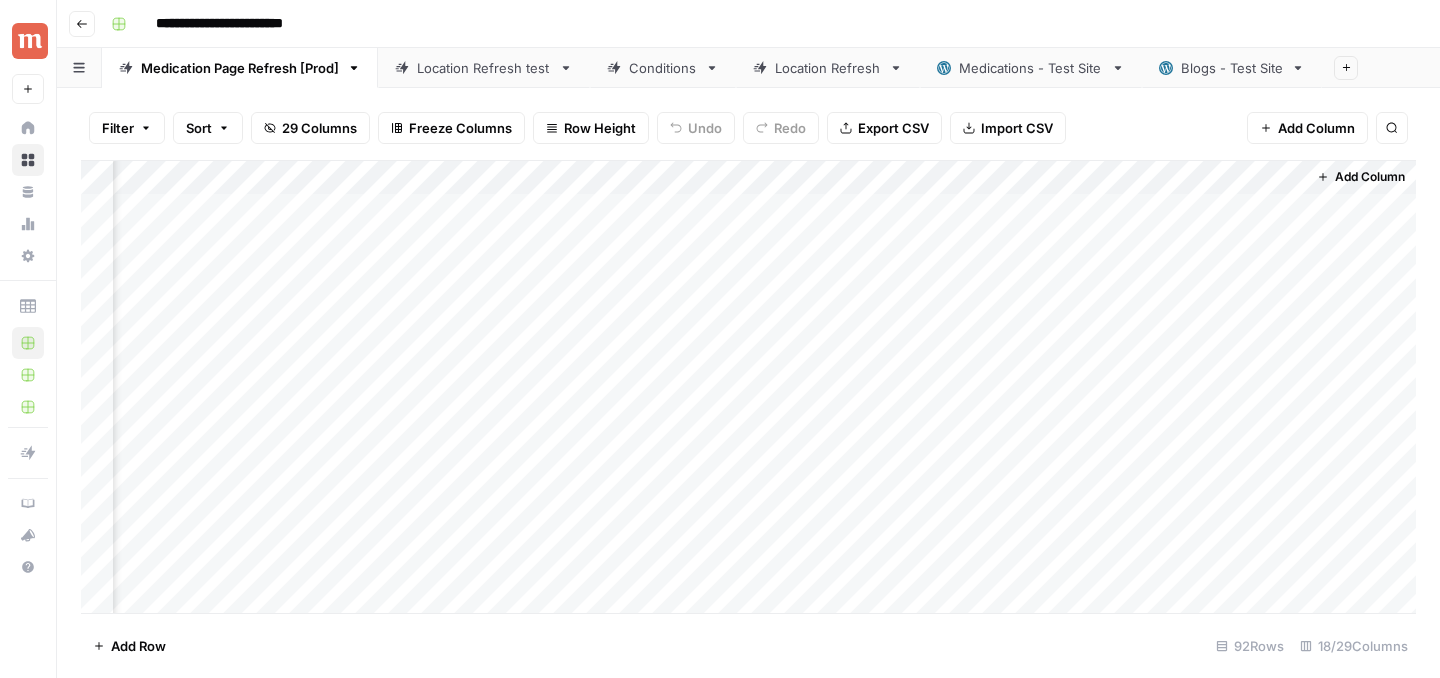 click on "Add Column" at bounding box center (748, 387) 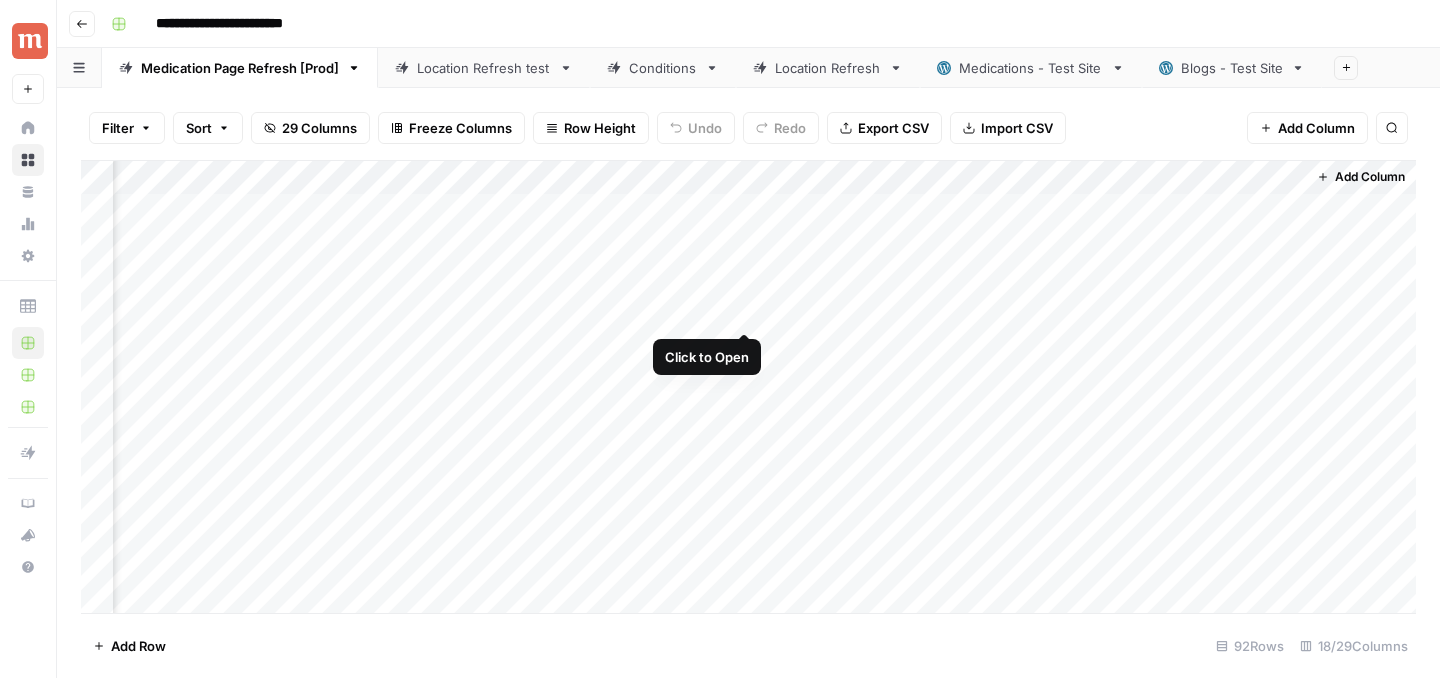 scroll, scrollTop: 0, scrollLeft: 2709, axis: horizontal 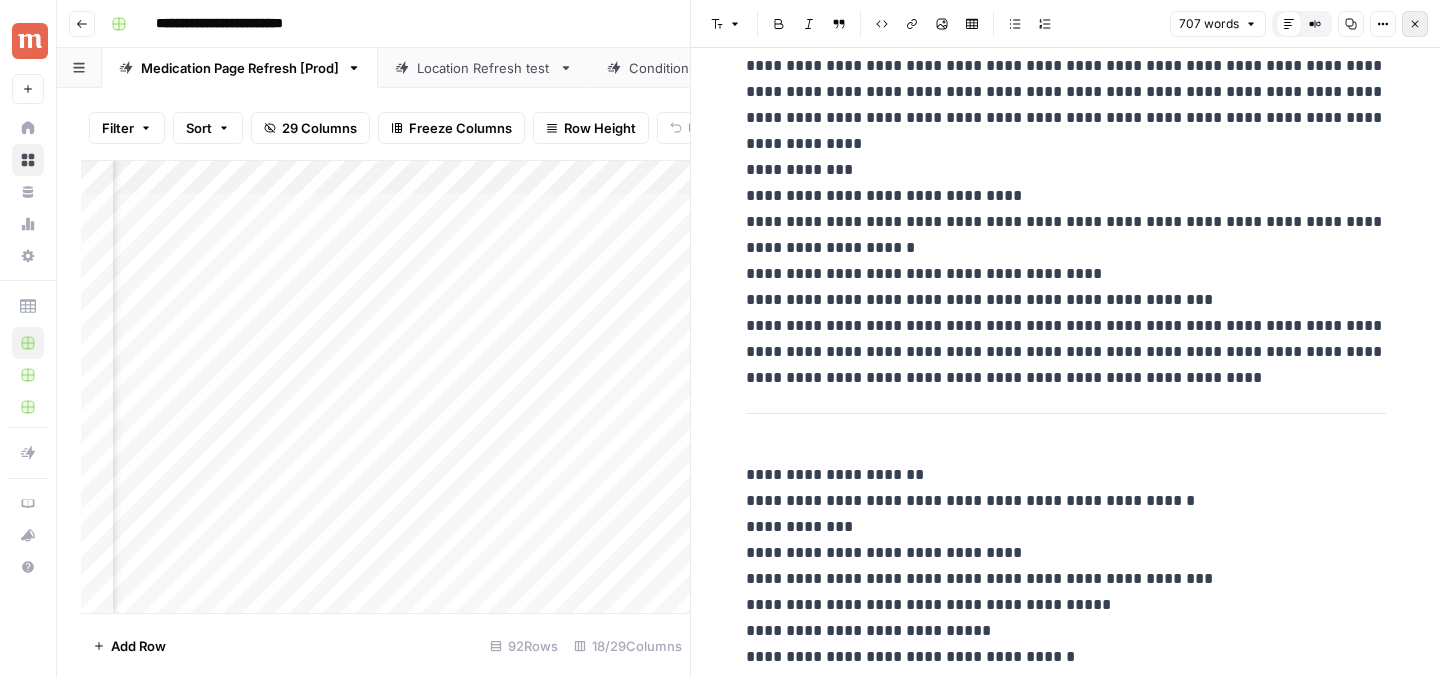 click on "Close" at bounding box center (1415, 24) 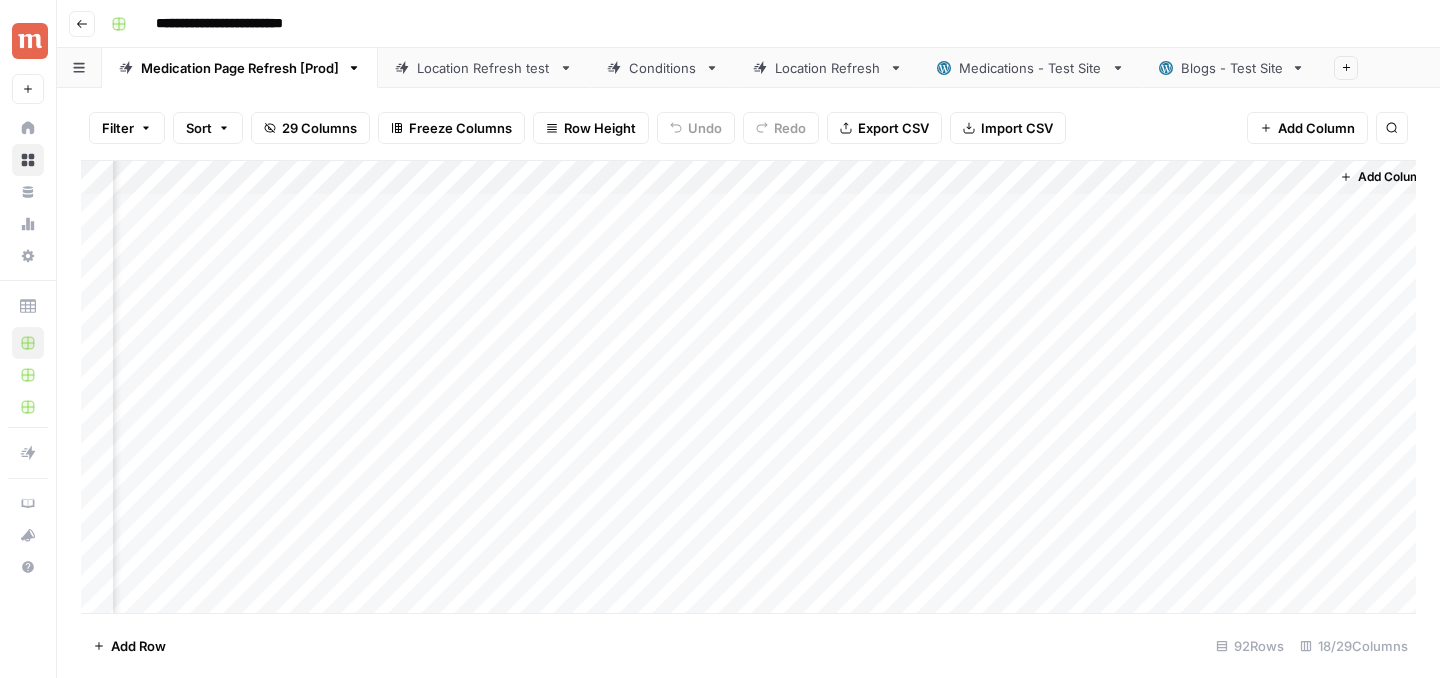 scroll, scrollTop: 0, scrollLeft: 2719, axis: horizontal 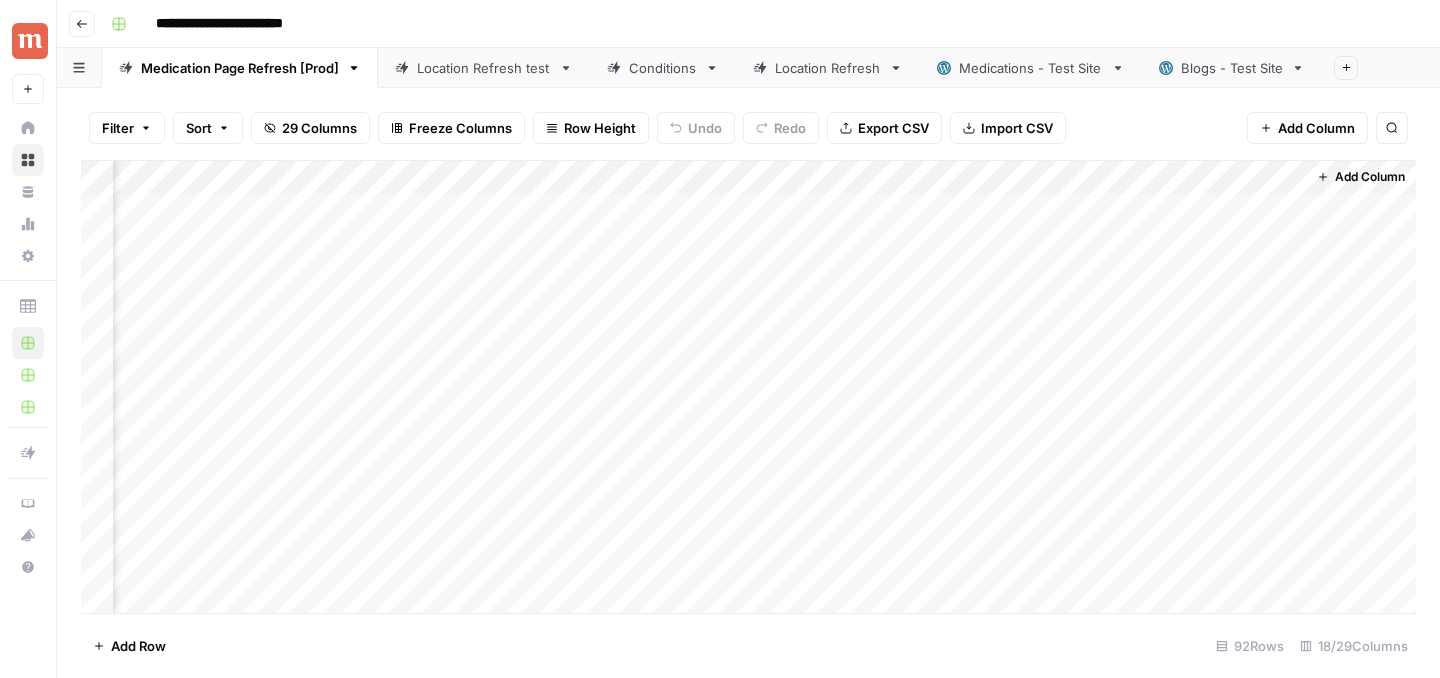 click on "Add Column" at bounding box center (748, 387) 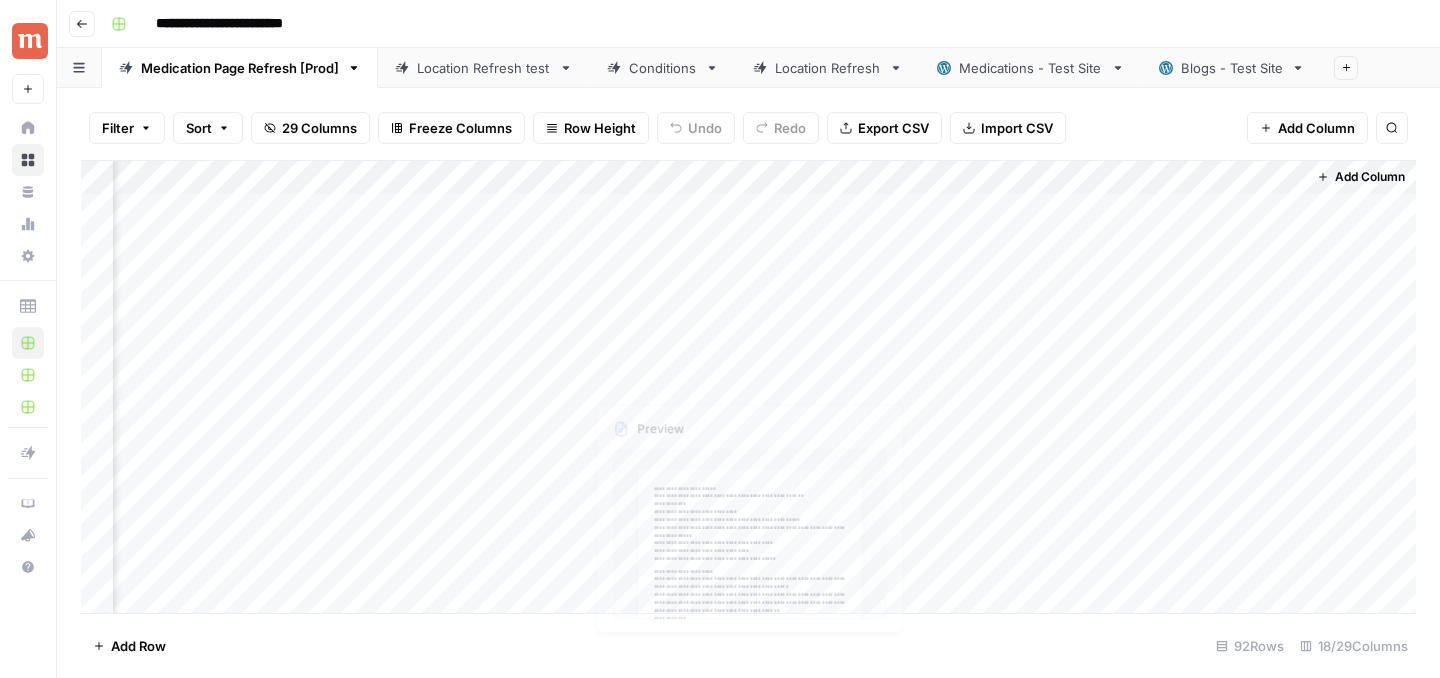 click on "Add Column" at bounding box center (748, 387) 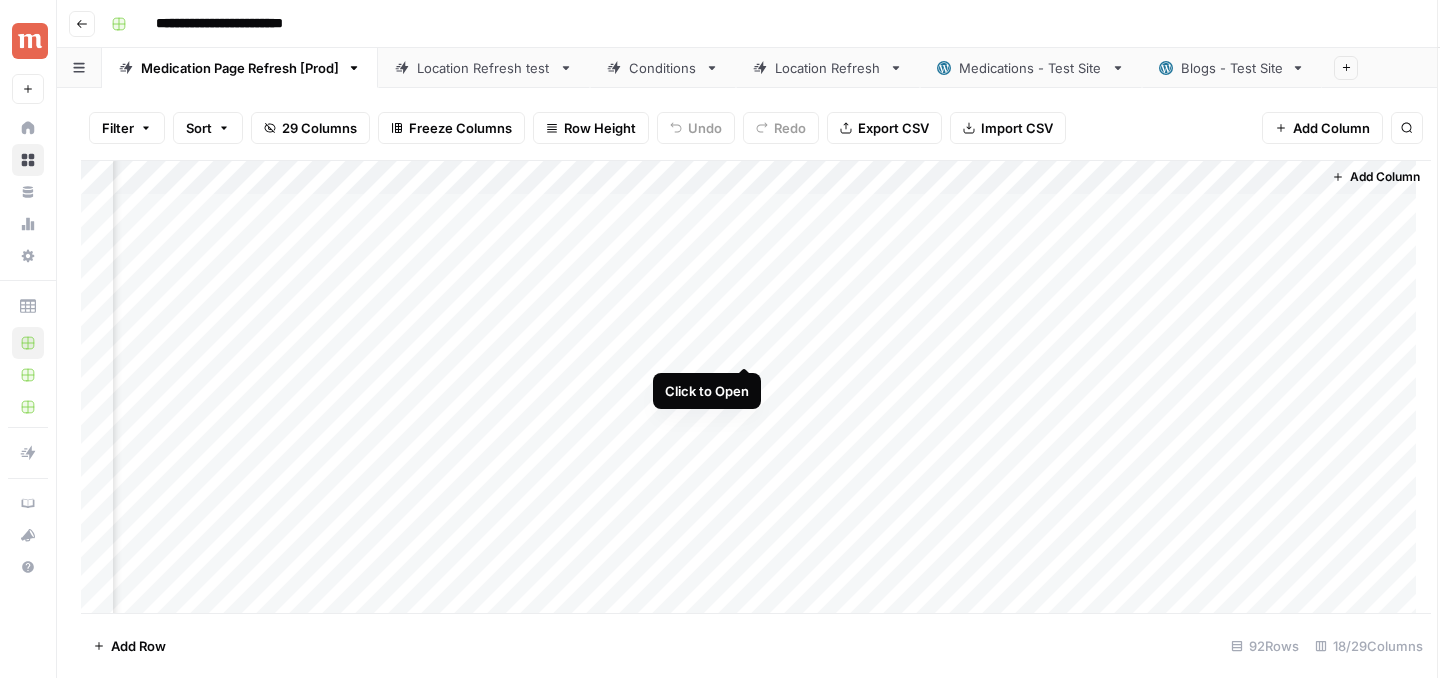 scroll, scrollTop: 0, scrollLeft: 2704, axis: horizontal 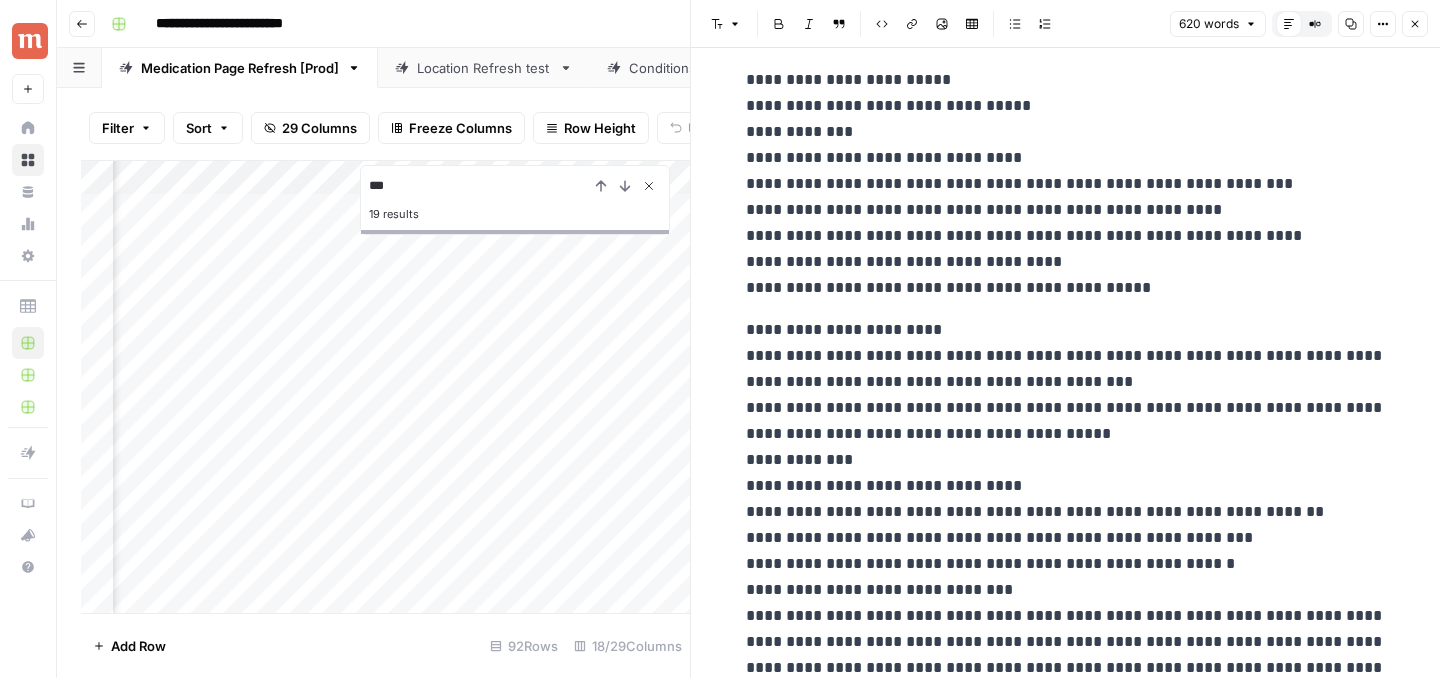 type on "***" 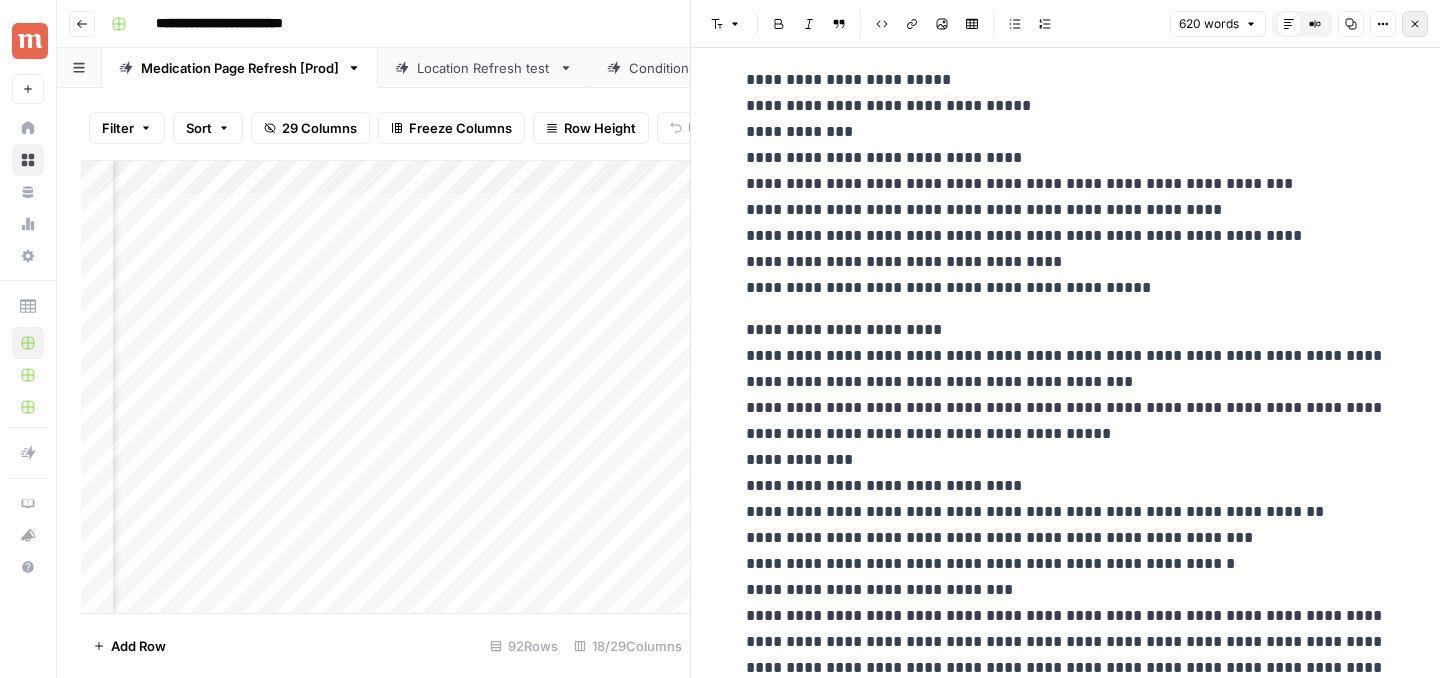 click on "Close" at bounding box center [1415, 24] 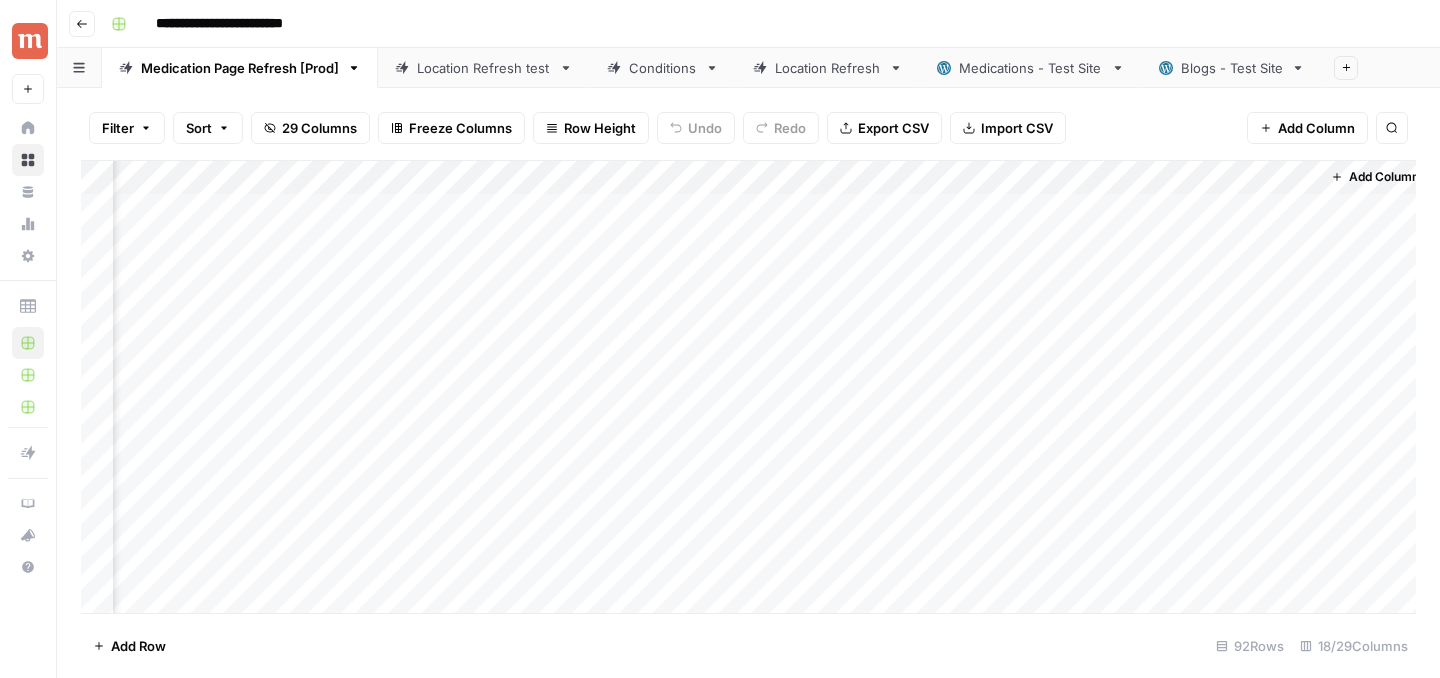 scroll, scrollTop: 0, scrollLeft: 2695, axis: horizontal 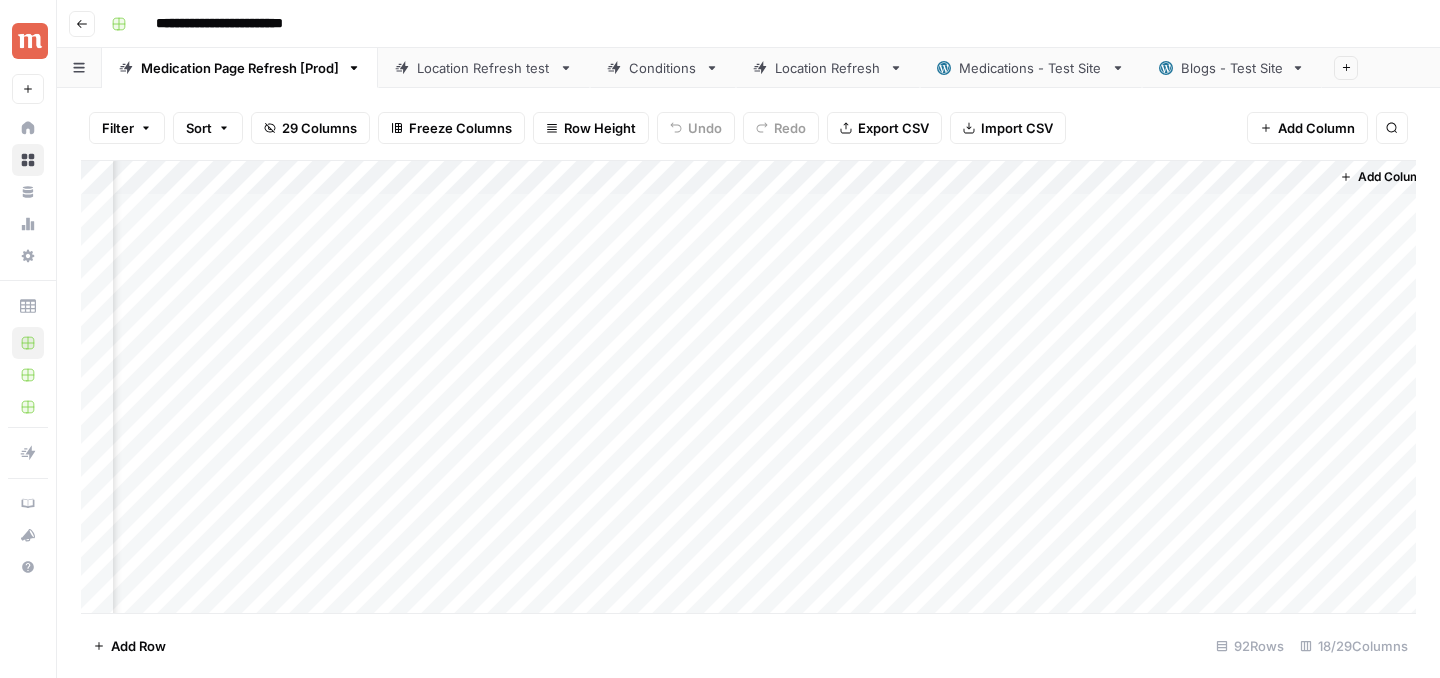 click on "Add Column" at bounding box center (748, 387) 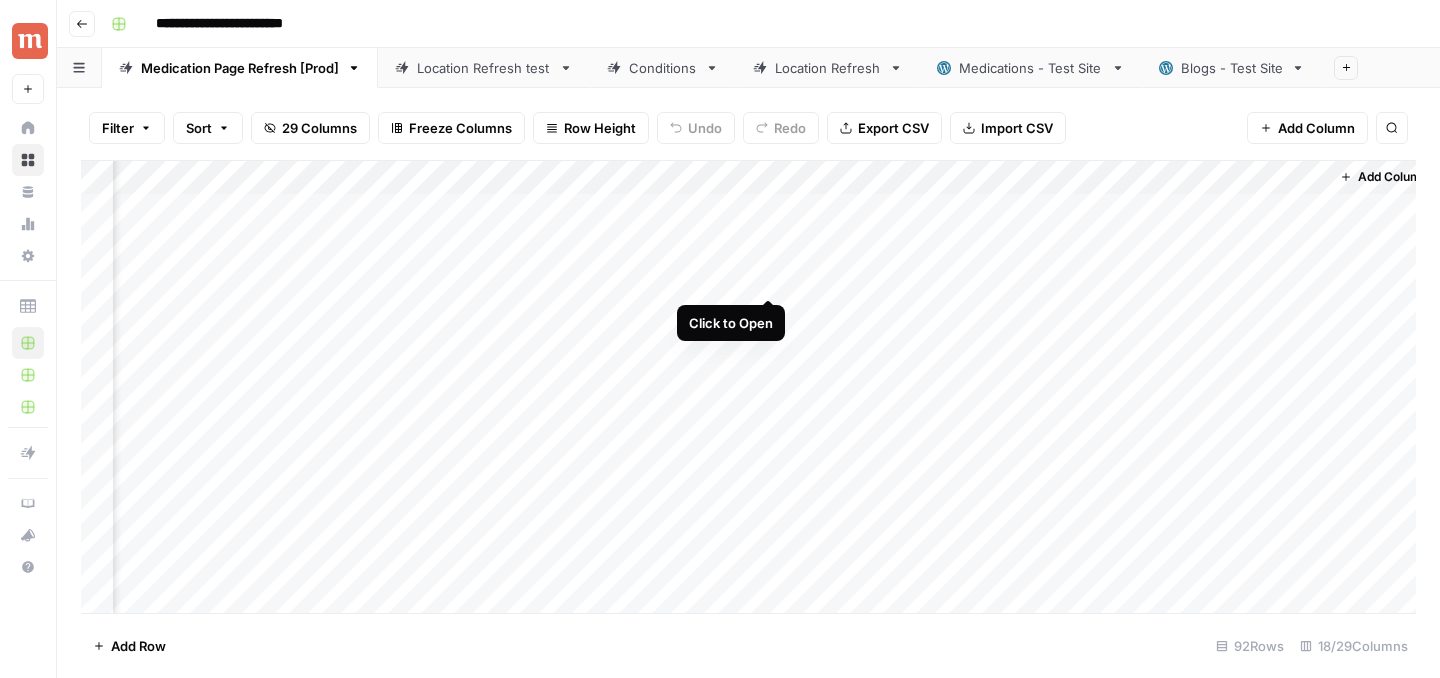 click on "Add Column" at bounding box center (748, 387) 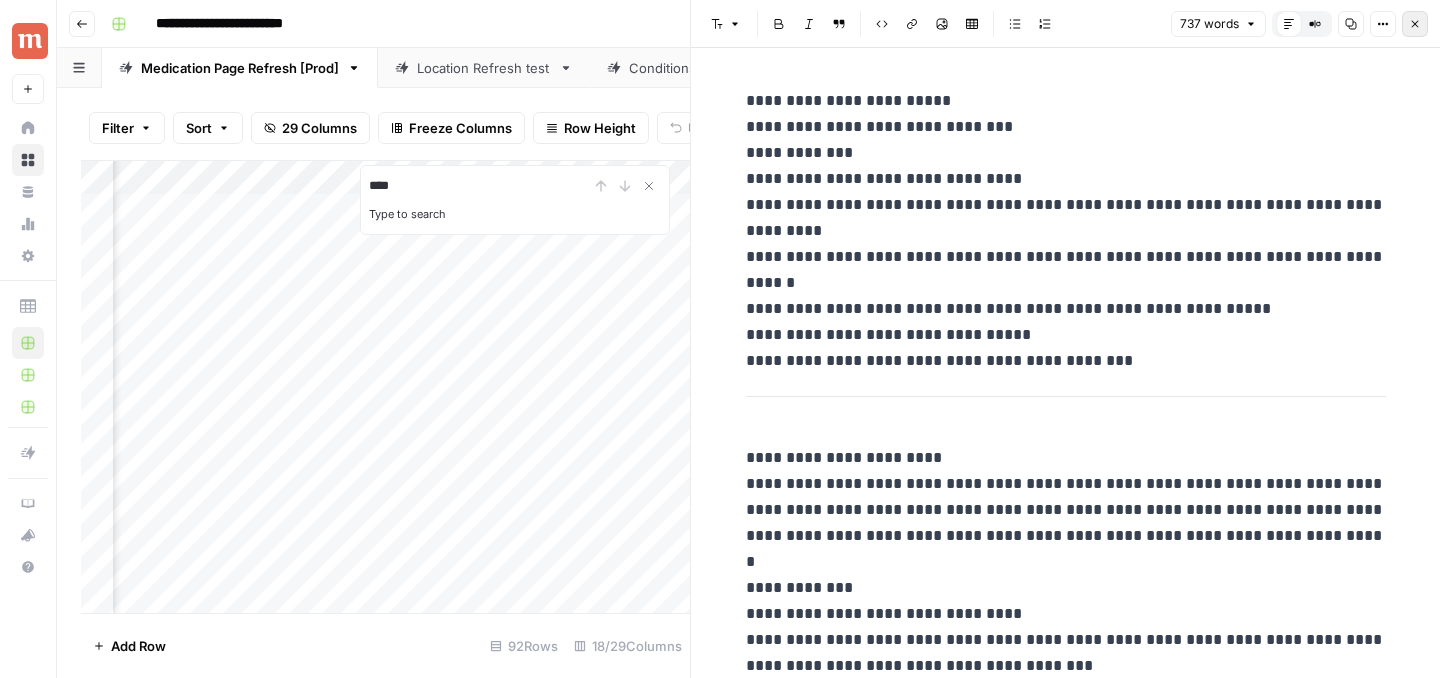 type on "****" 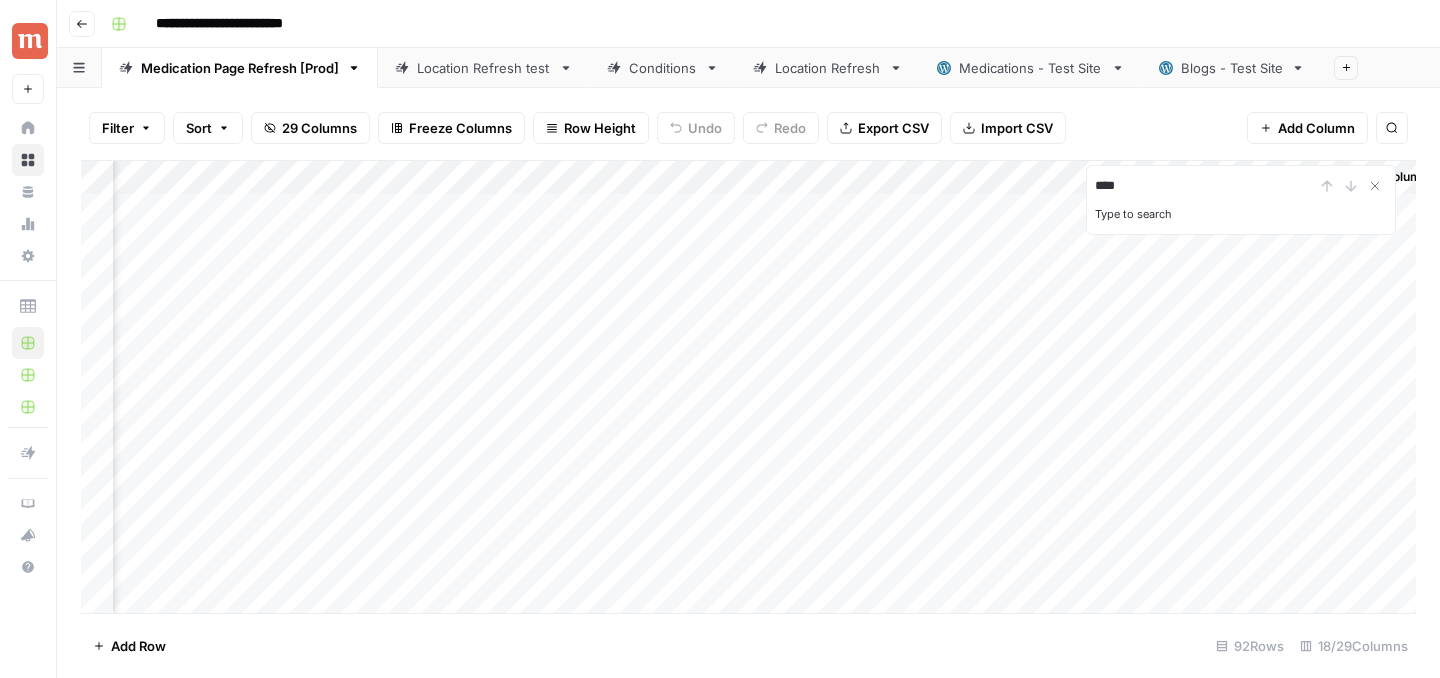 scroll, scrollTop: 0, scrollLeft: 2719, axis: horizontal 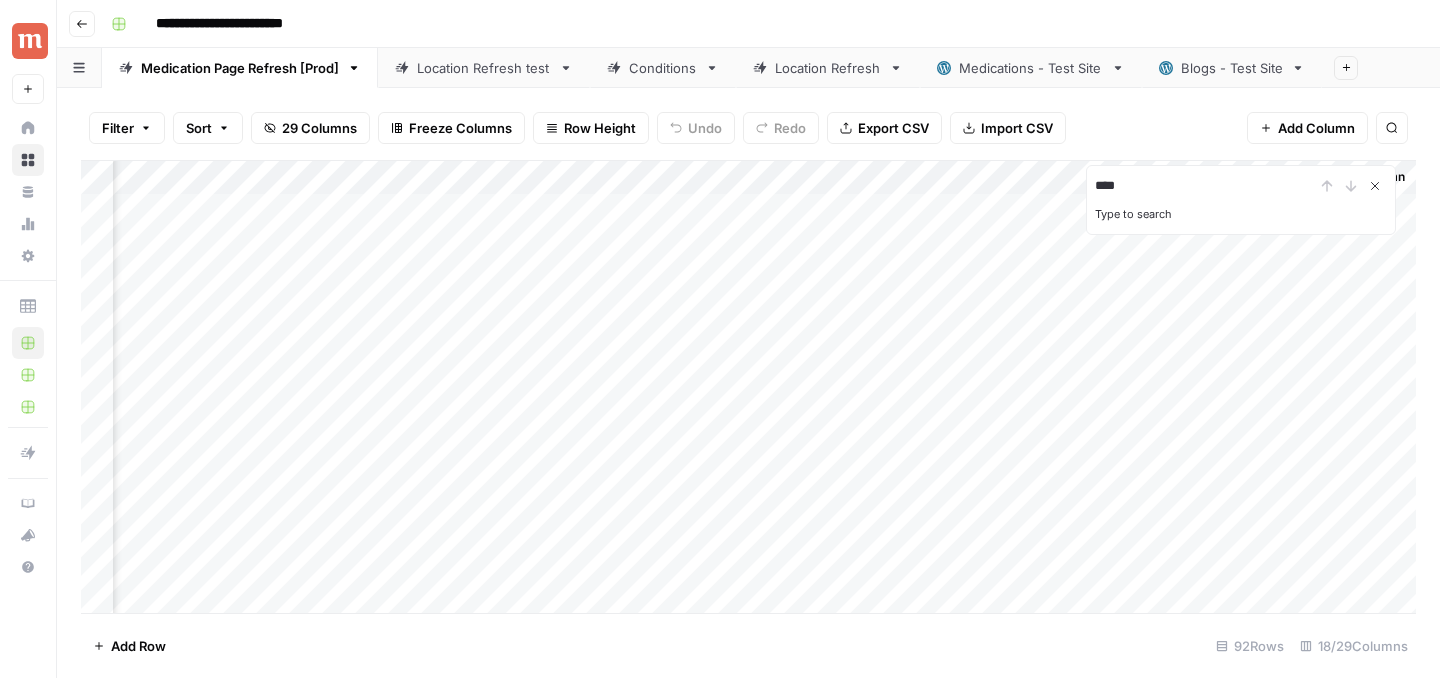click 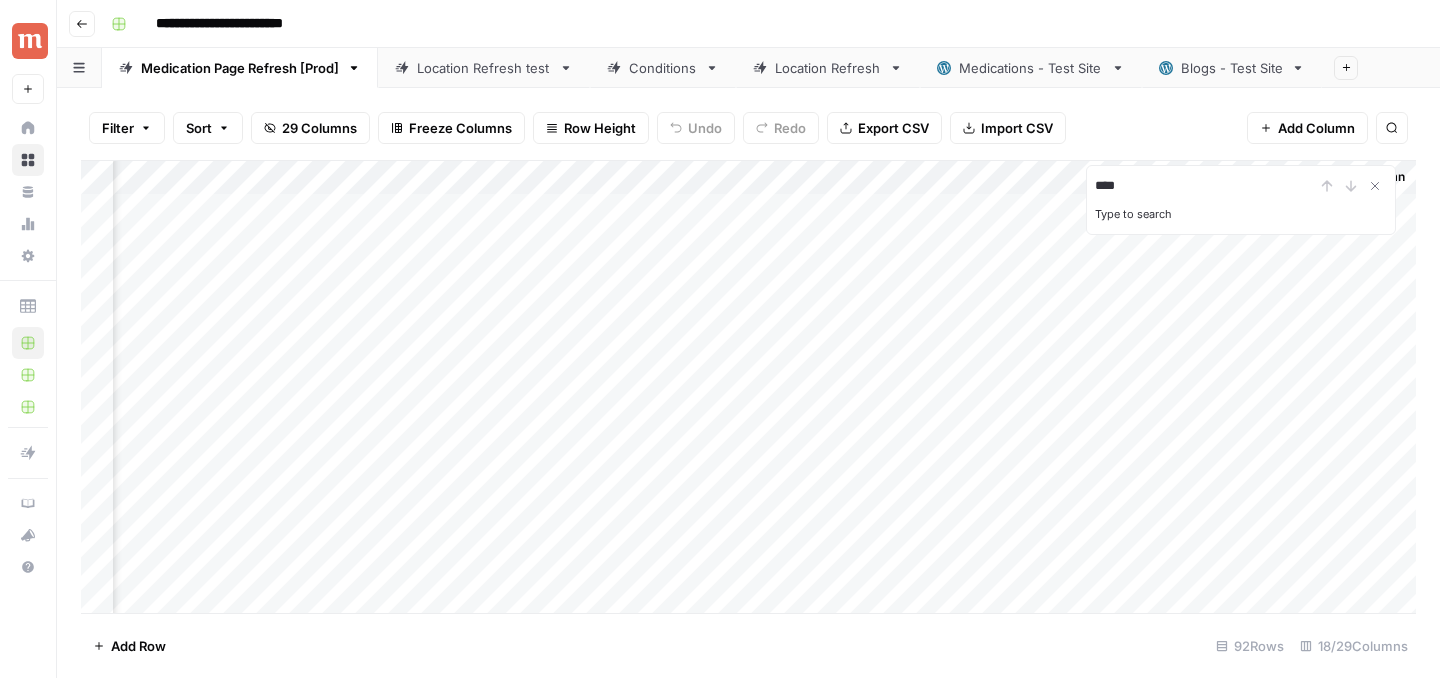 type 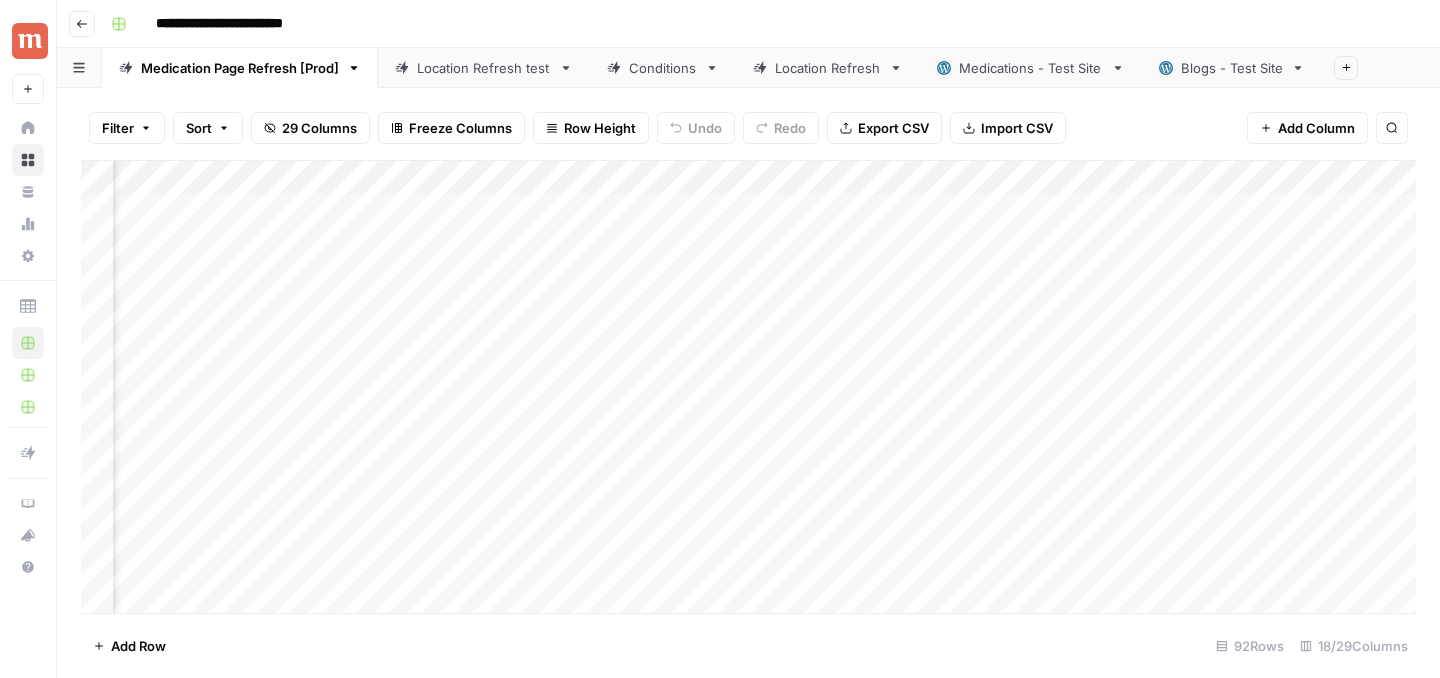 scroll, scrollTop: 0, scrollLeft: 766, axis: horizontal 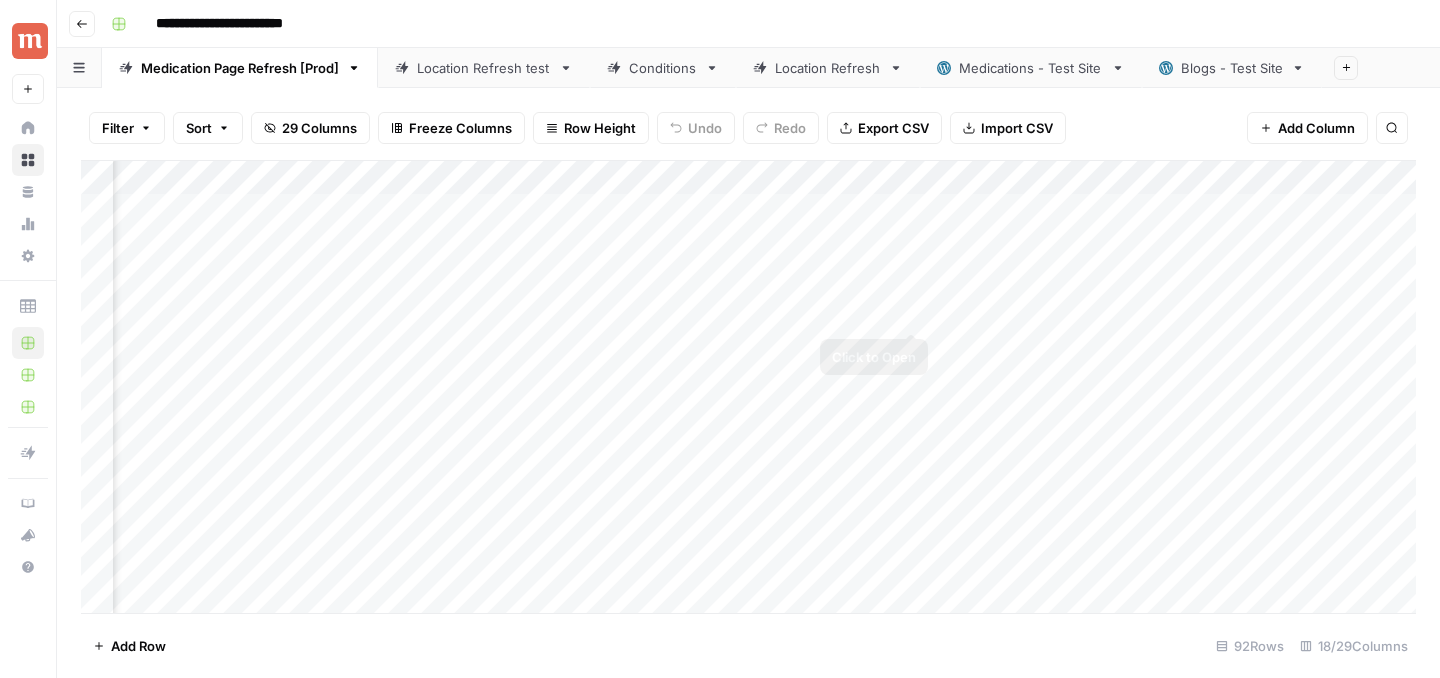 click on "Add Column" at bounding box center (748, 387) 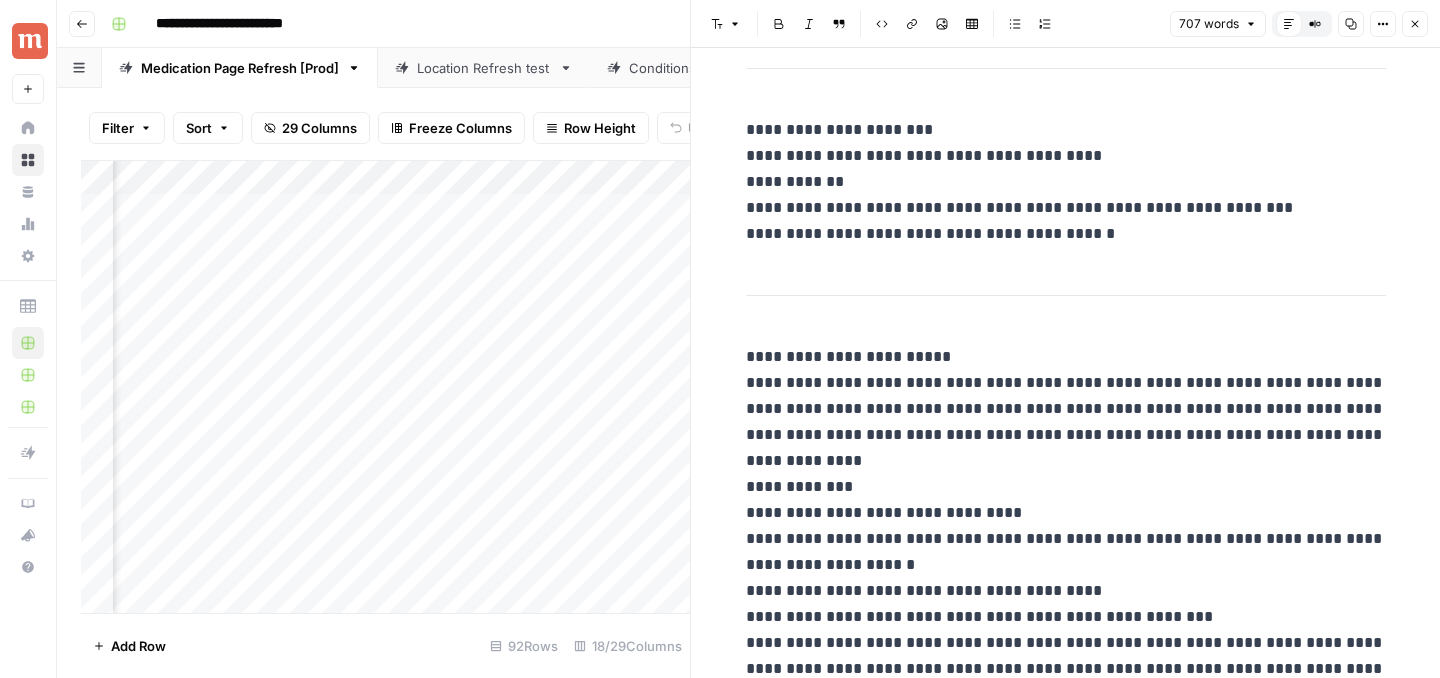 scroll, scrollTop: 3066, scrollLeft: 0, axis: vertical 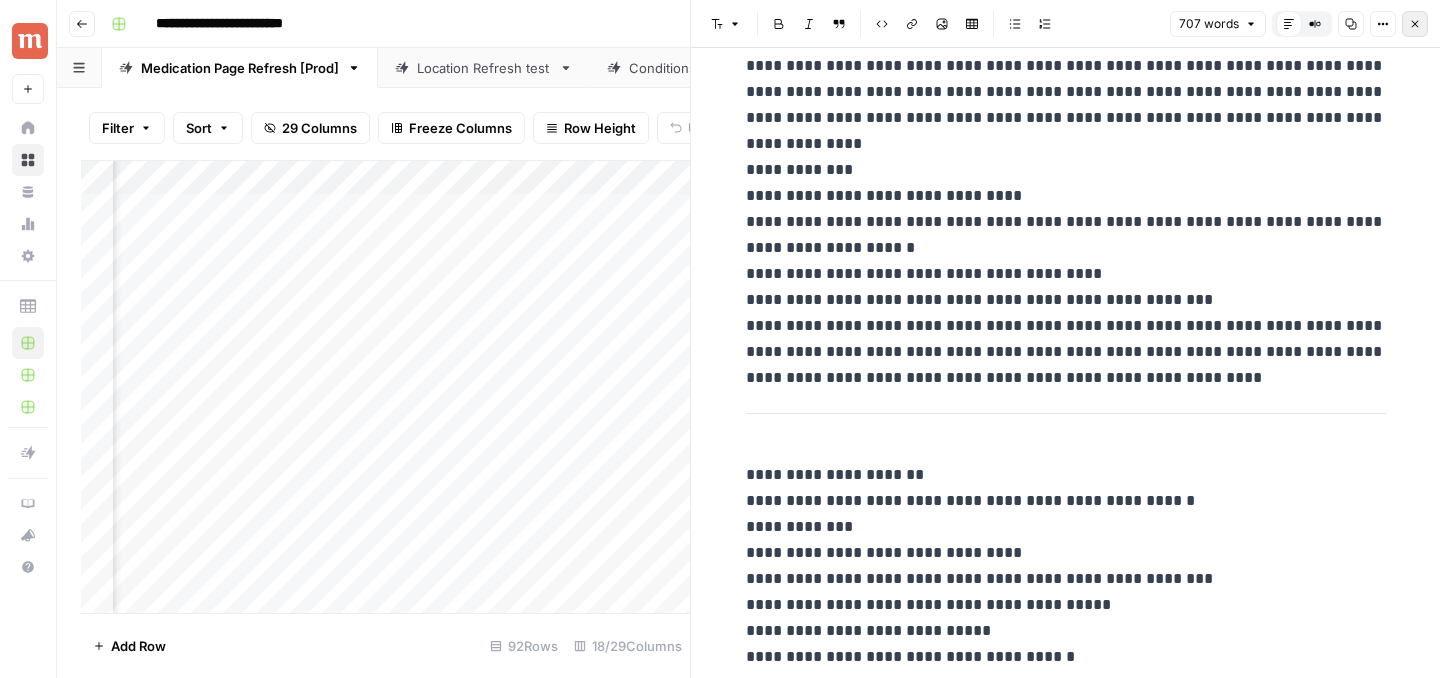 click 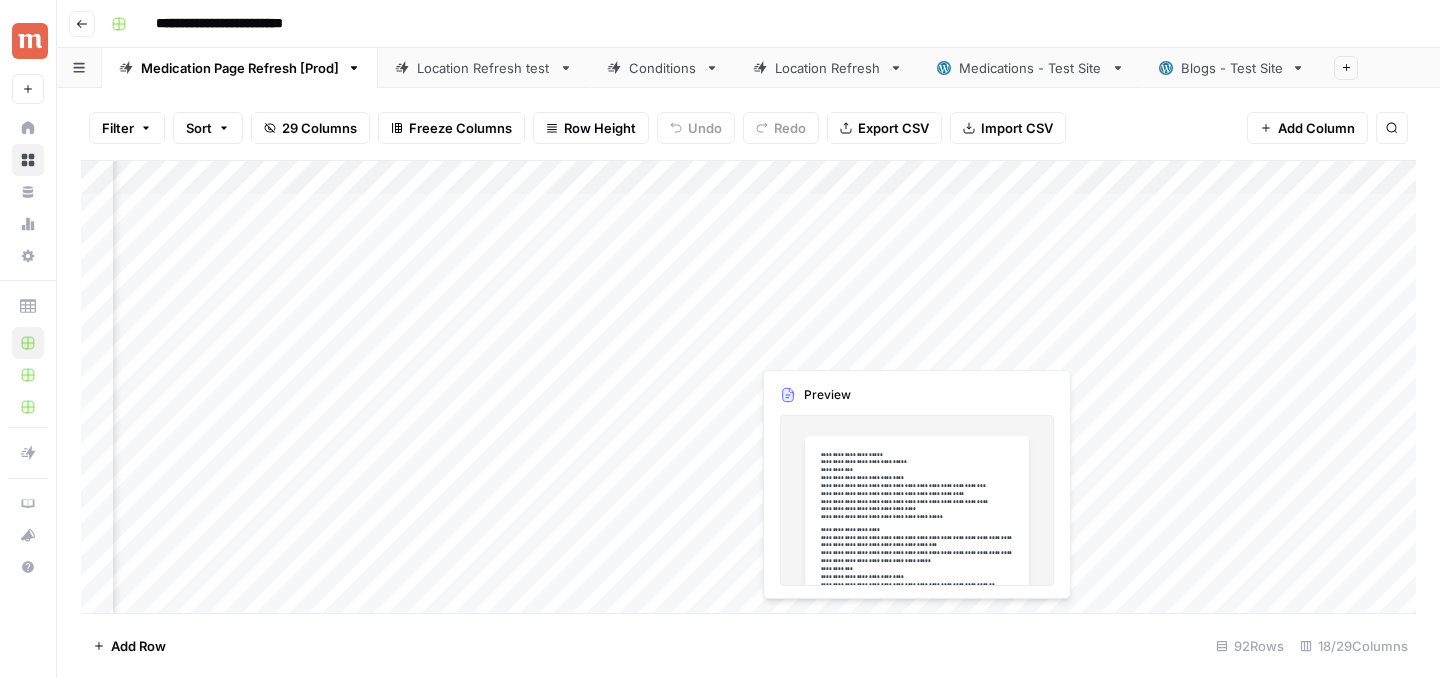 click on "Add Column" at bounding box center [748, 387] 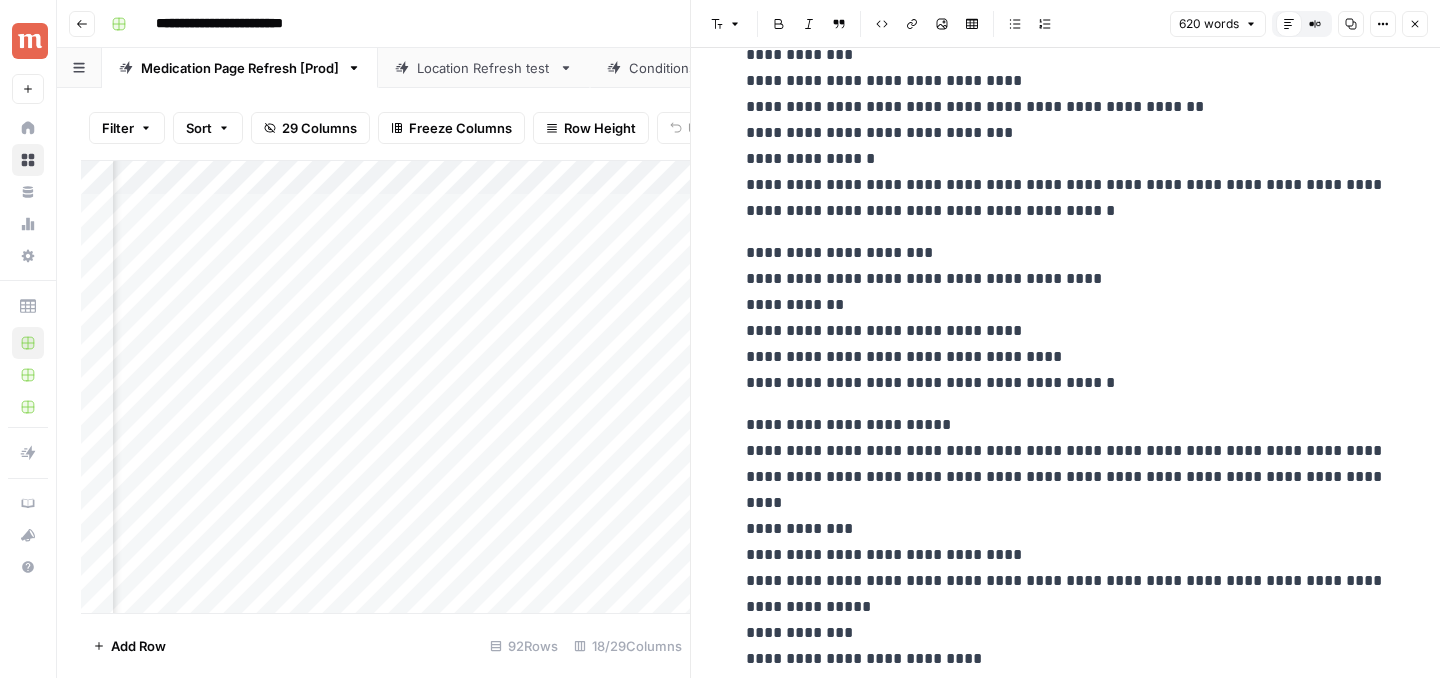 scroll, scrollTop: 2024, scrollLeft: 0, axis: vertical 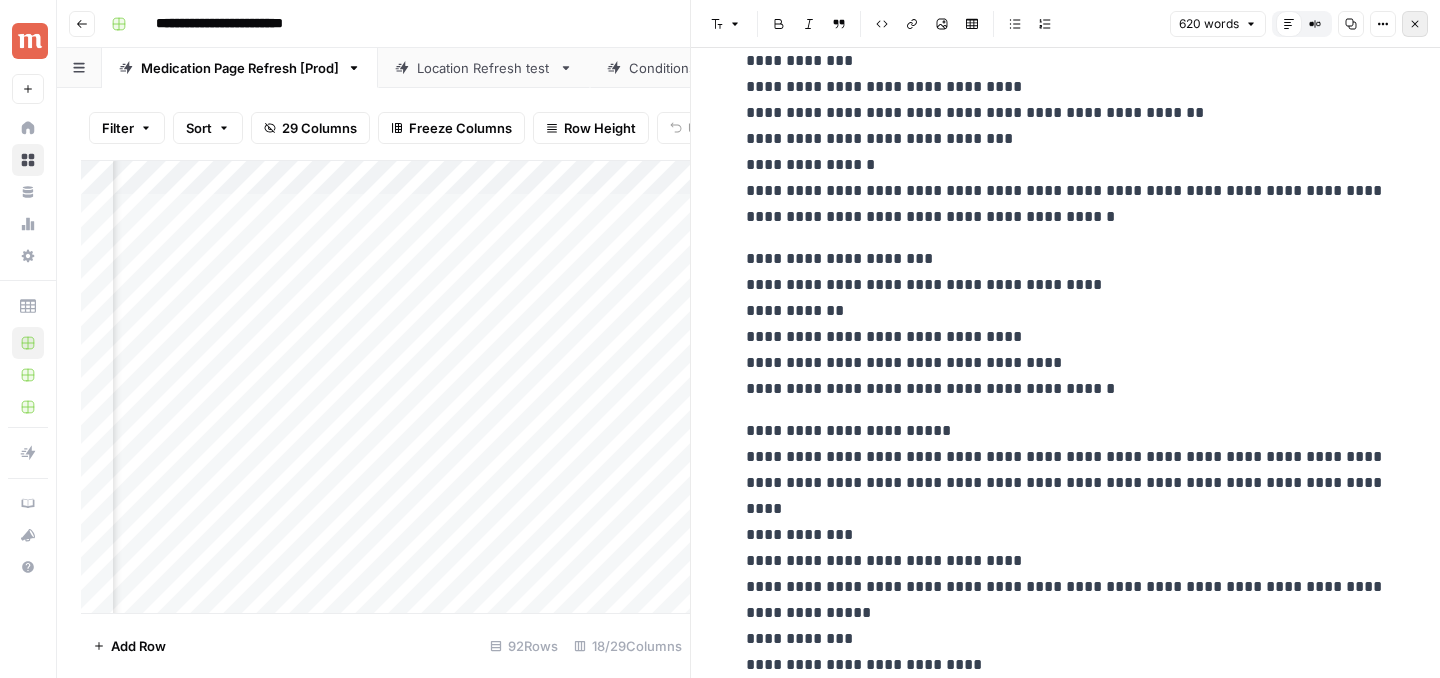 click 